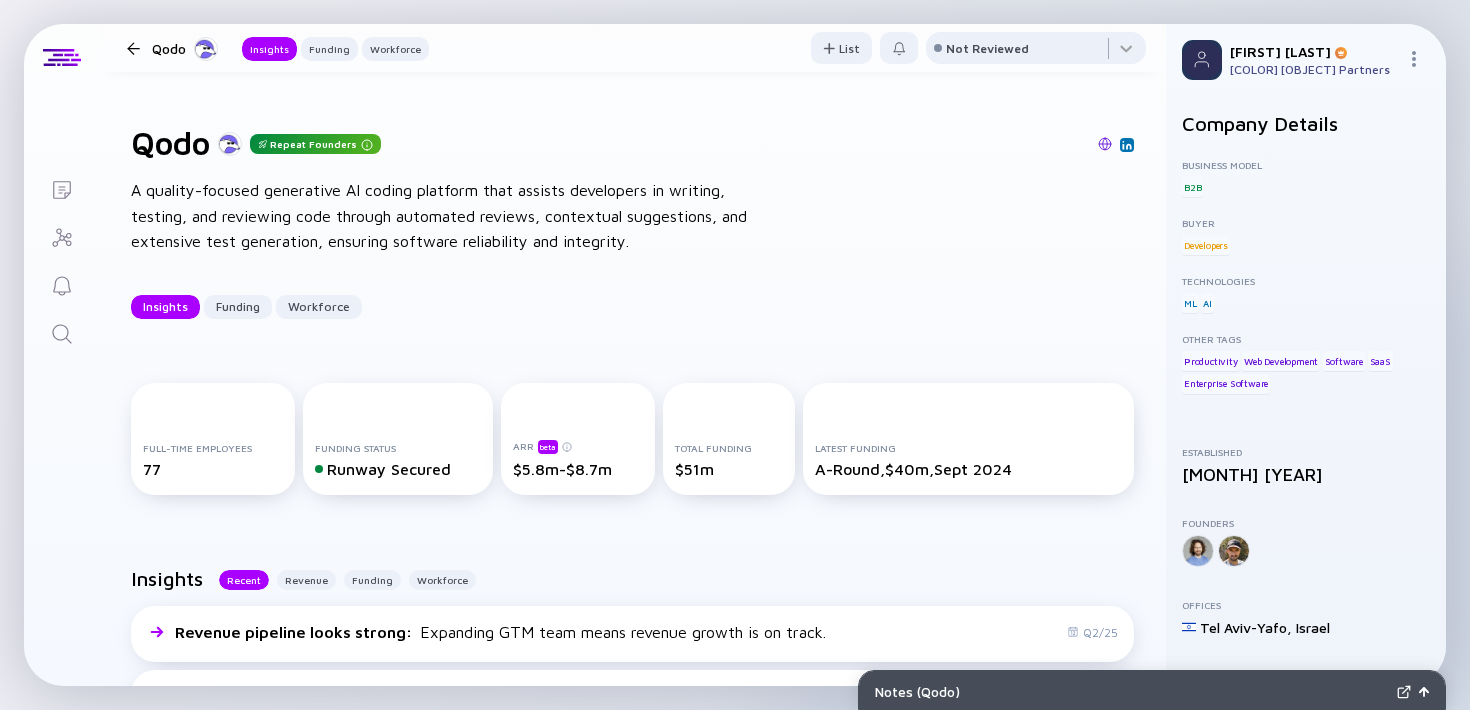 scroll, scrollTop: 0, scrollLeft: 0, axis: both 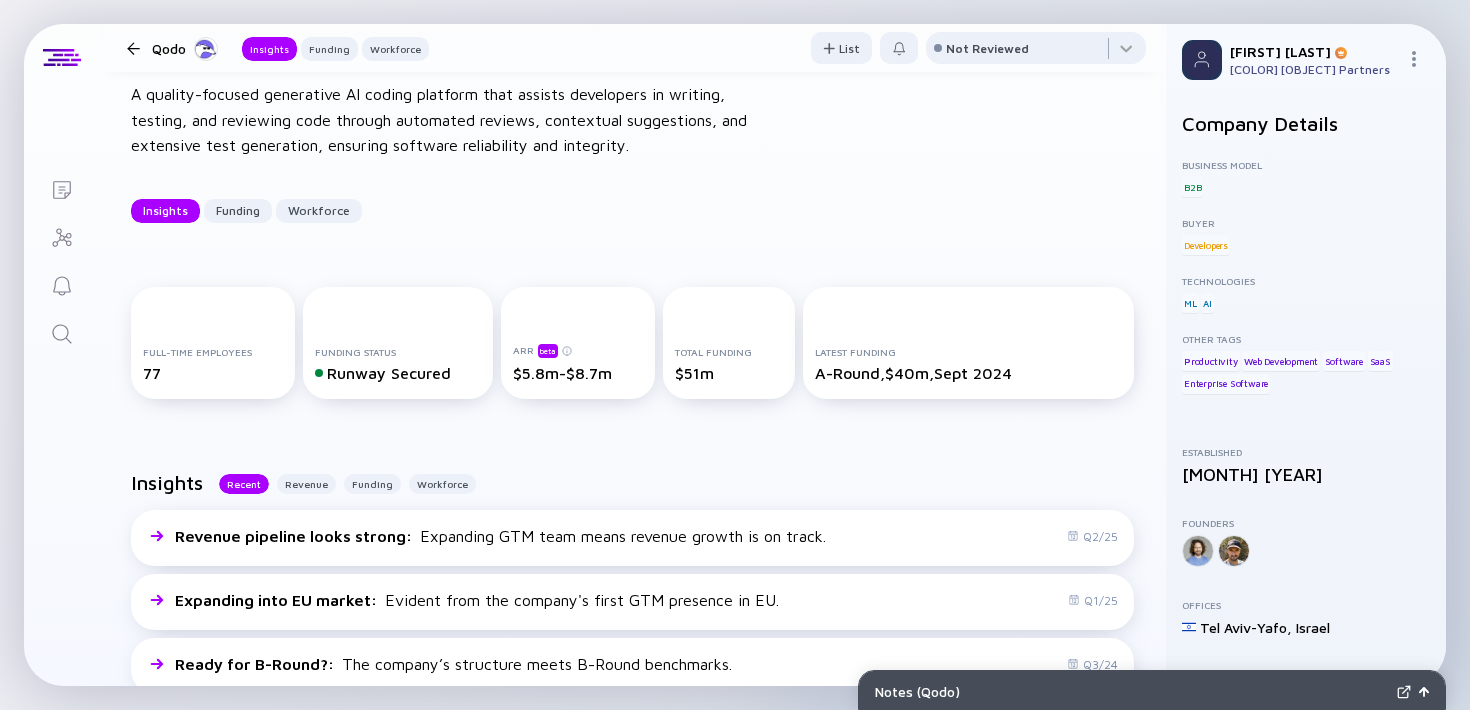 click at bounding box center (133, 48) 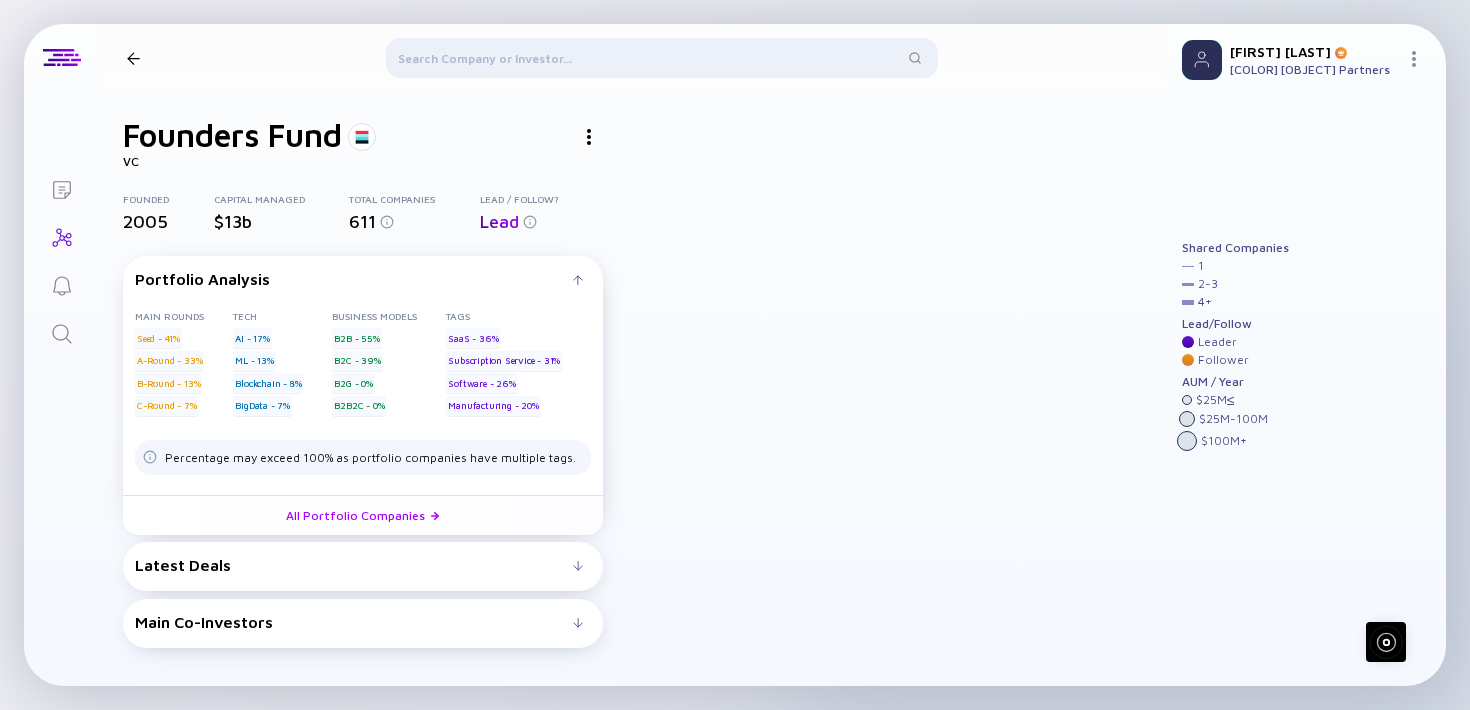 click at bounding box center [632, 58] 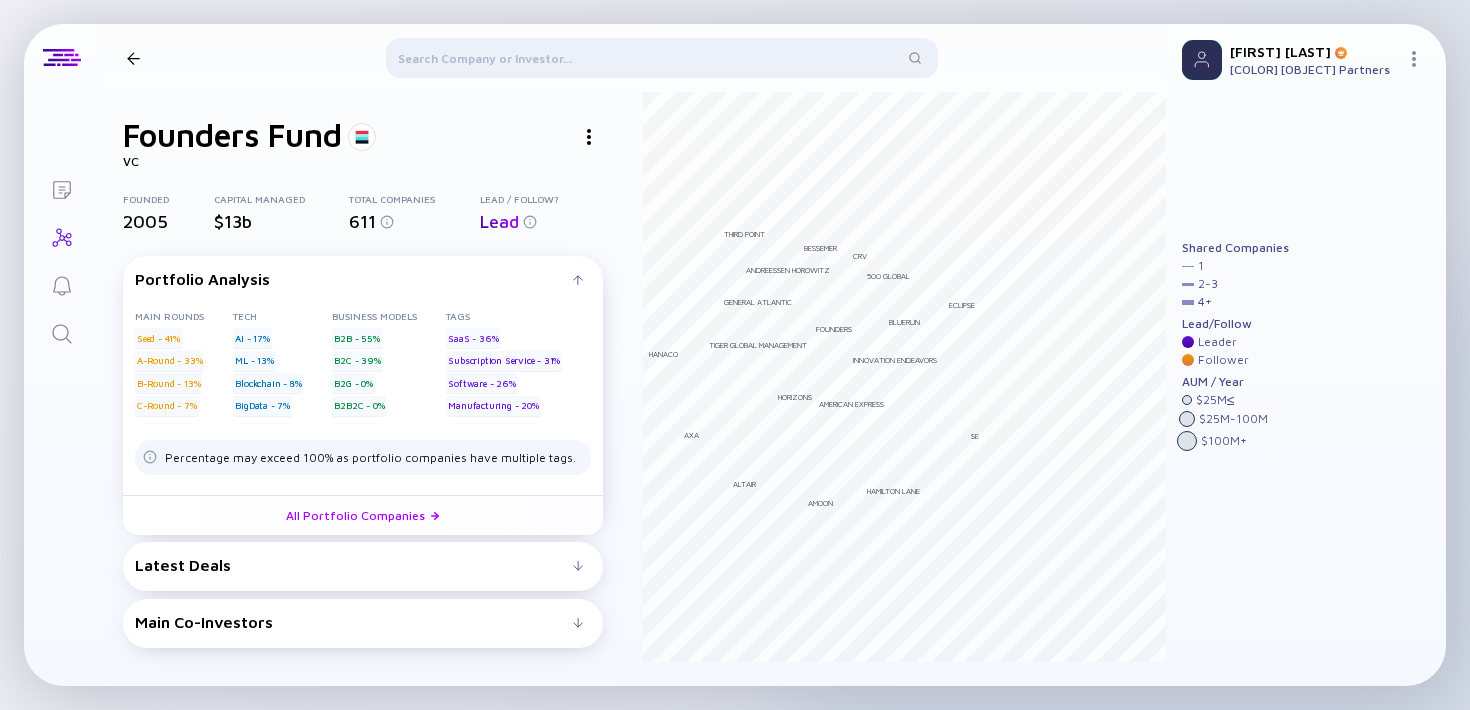 click at bounding box center [662, 62] 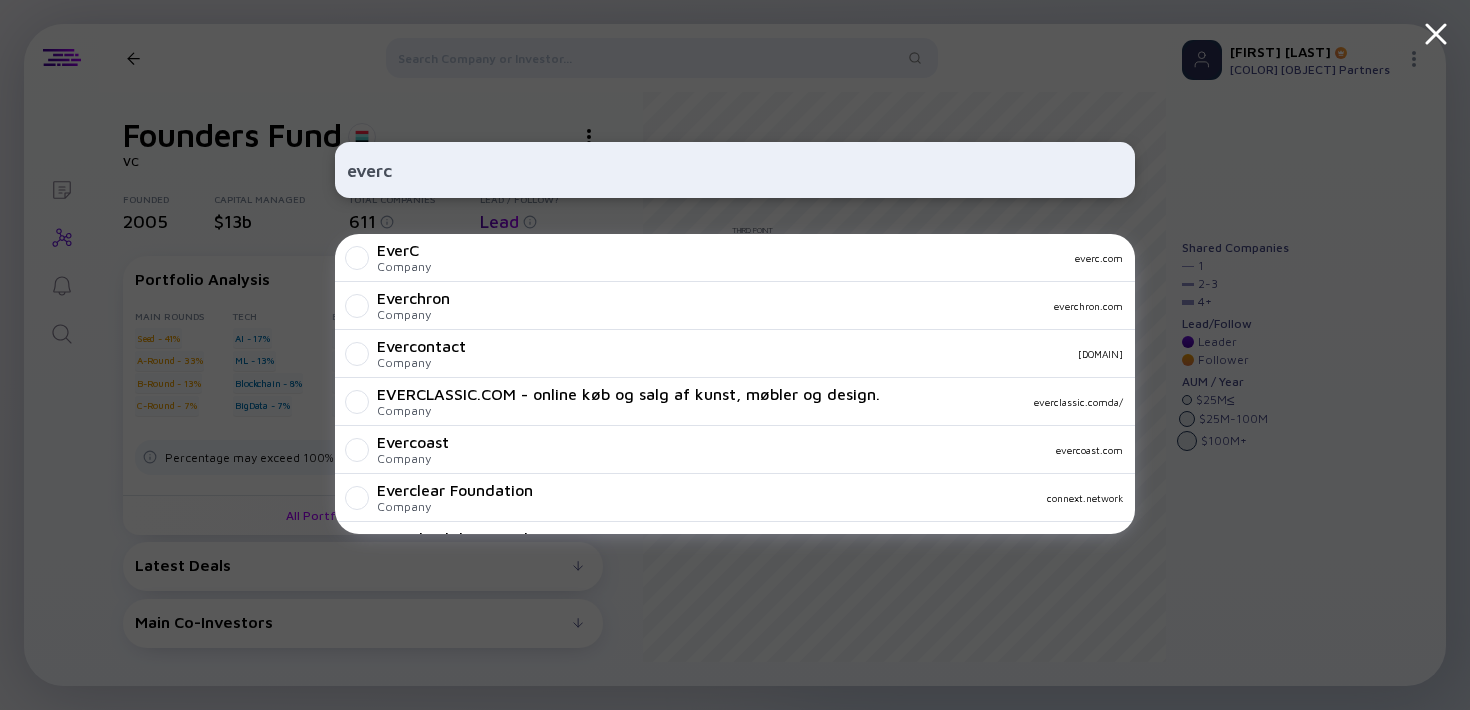type on "everc" 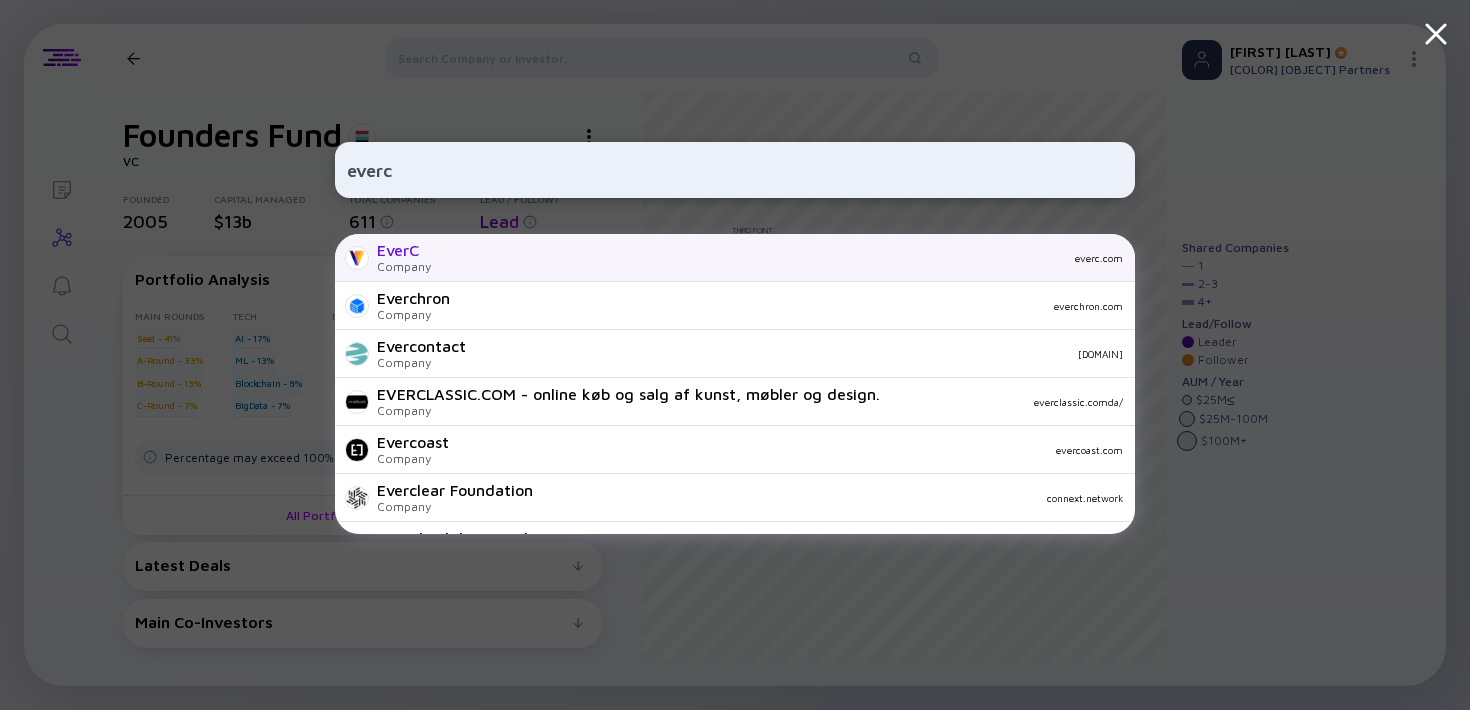 click on "Company" at bounding box center [404, 266] 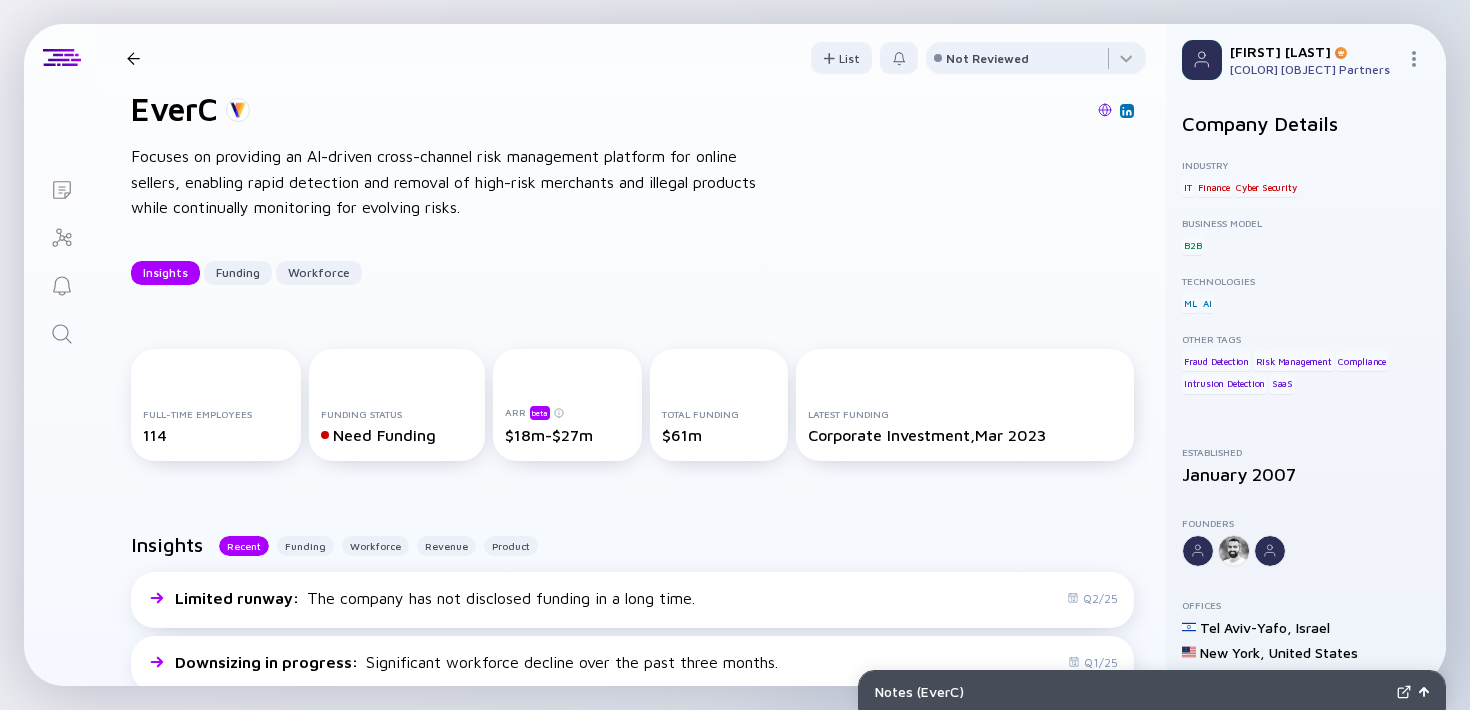 scroll, scrollTop: 0, scrollLeft: 0, axis: both 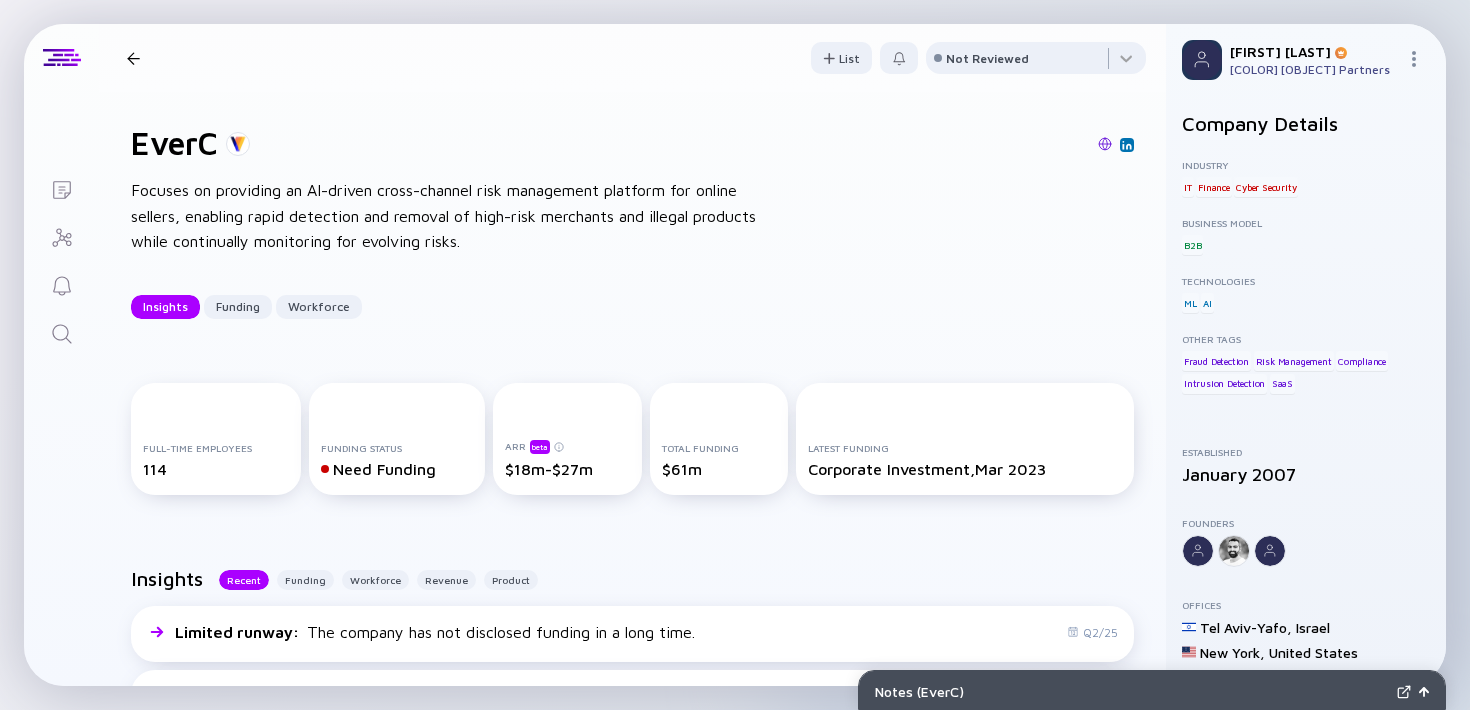 click at bounding box center (133, 58) 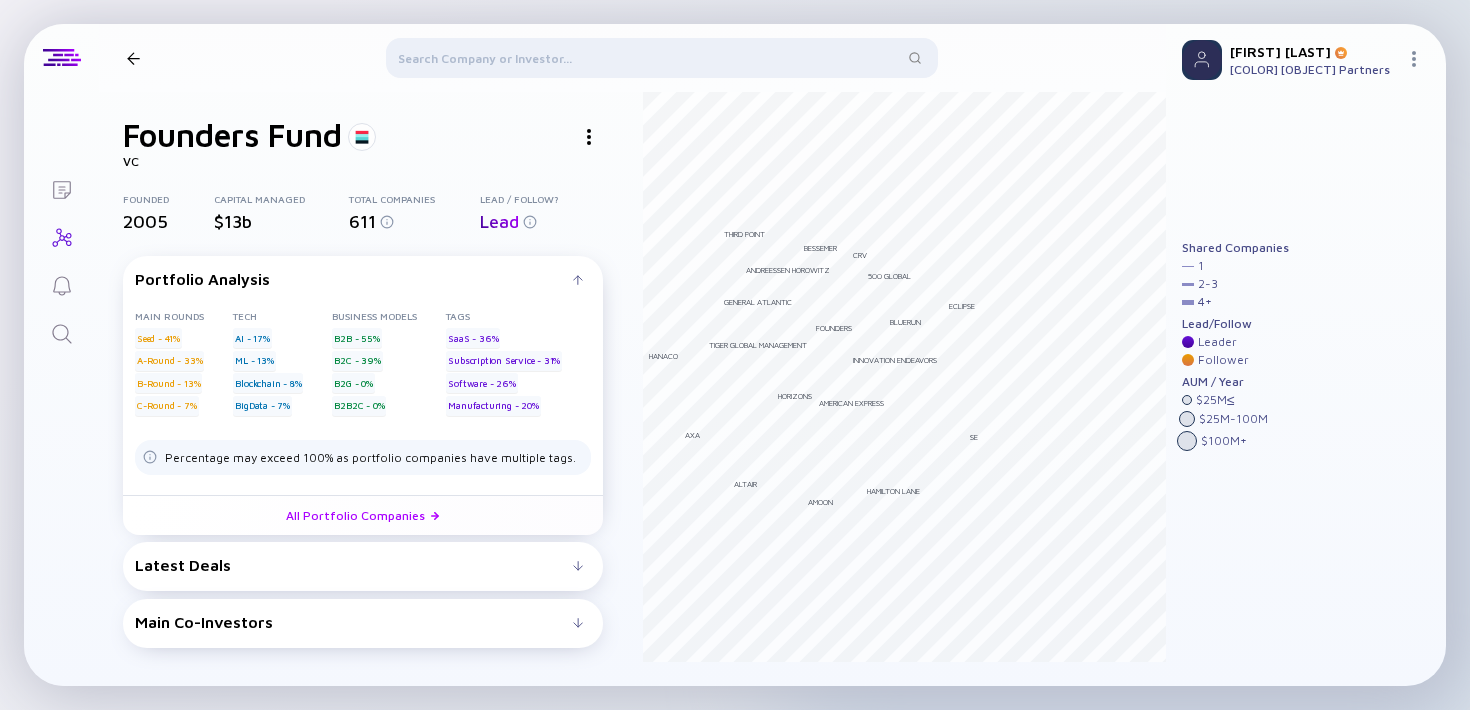 click at bounding box center (662, 62) 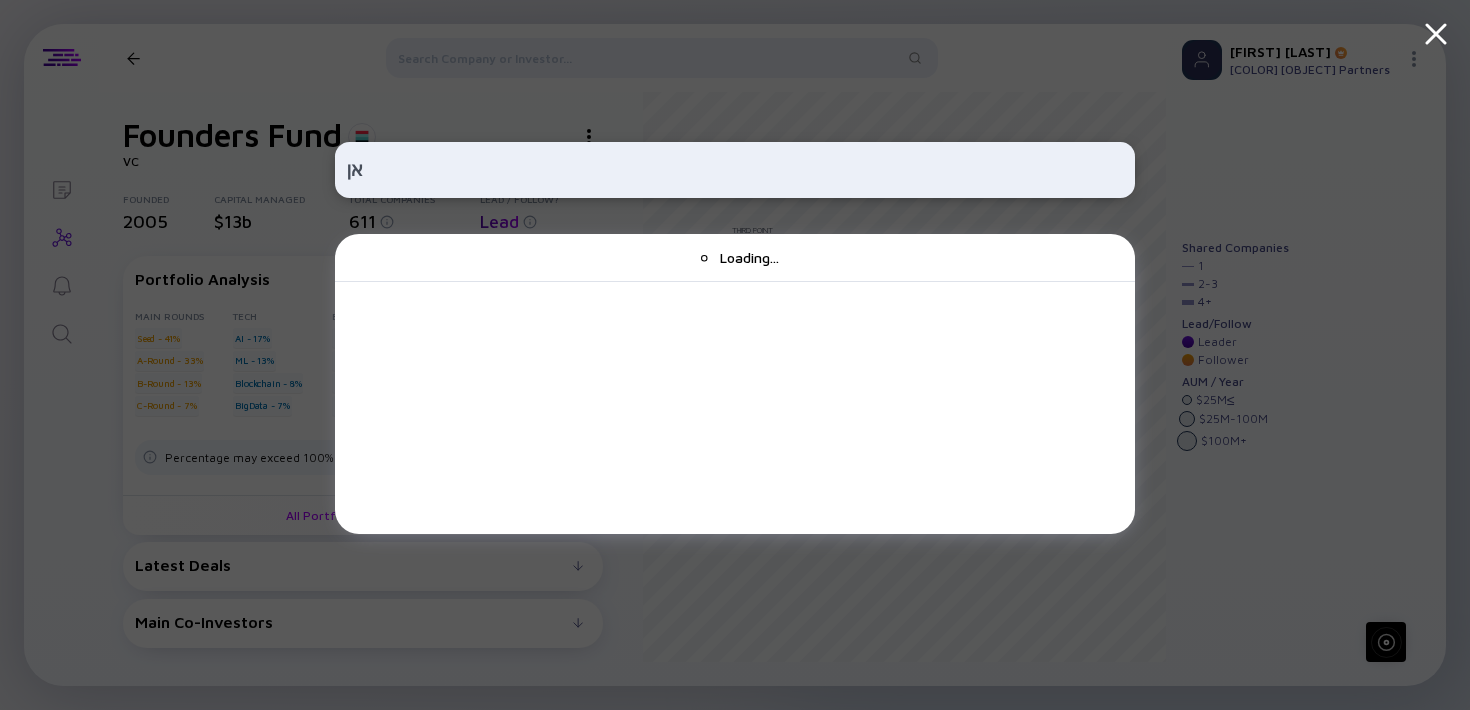 type on "א" 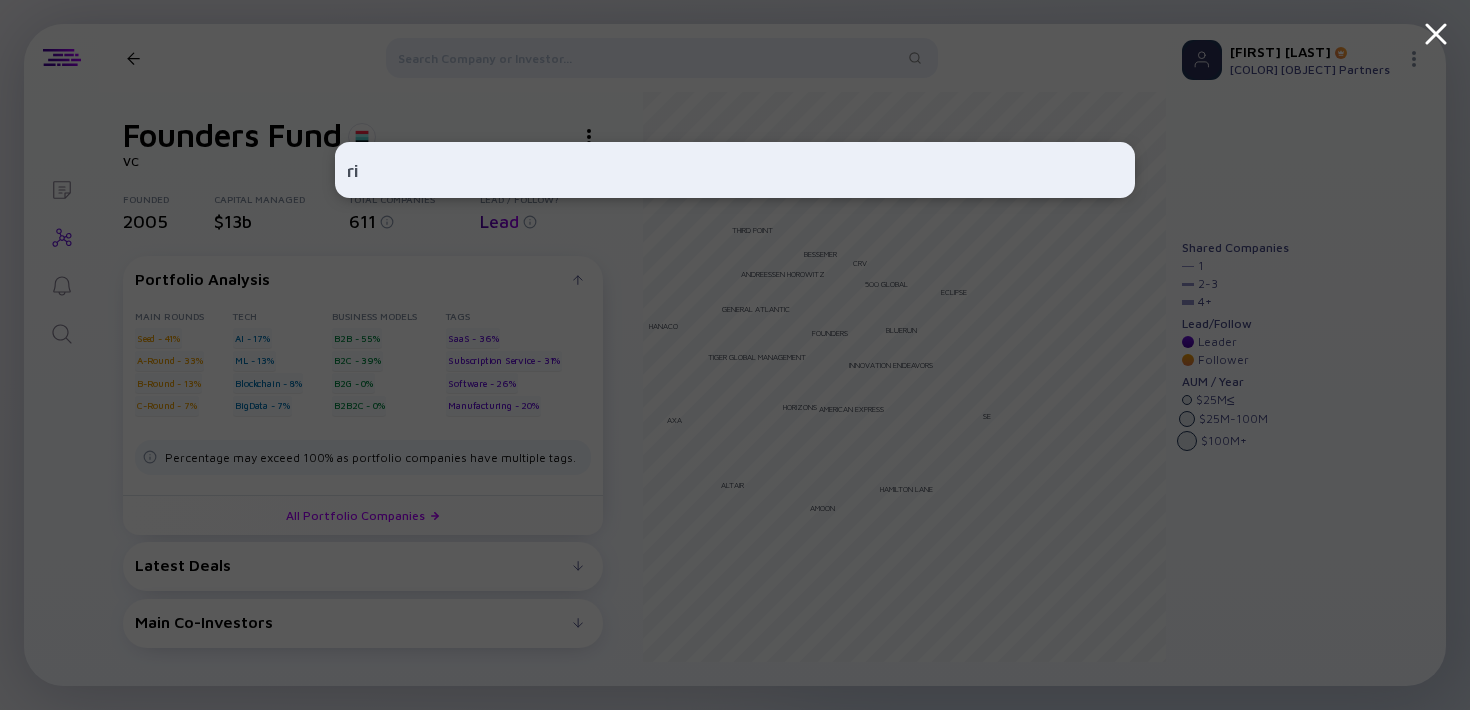 type on "r" 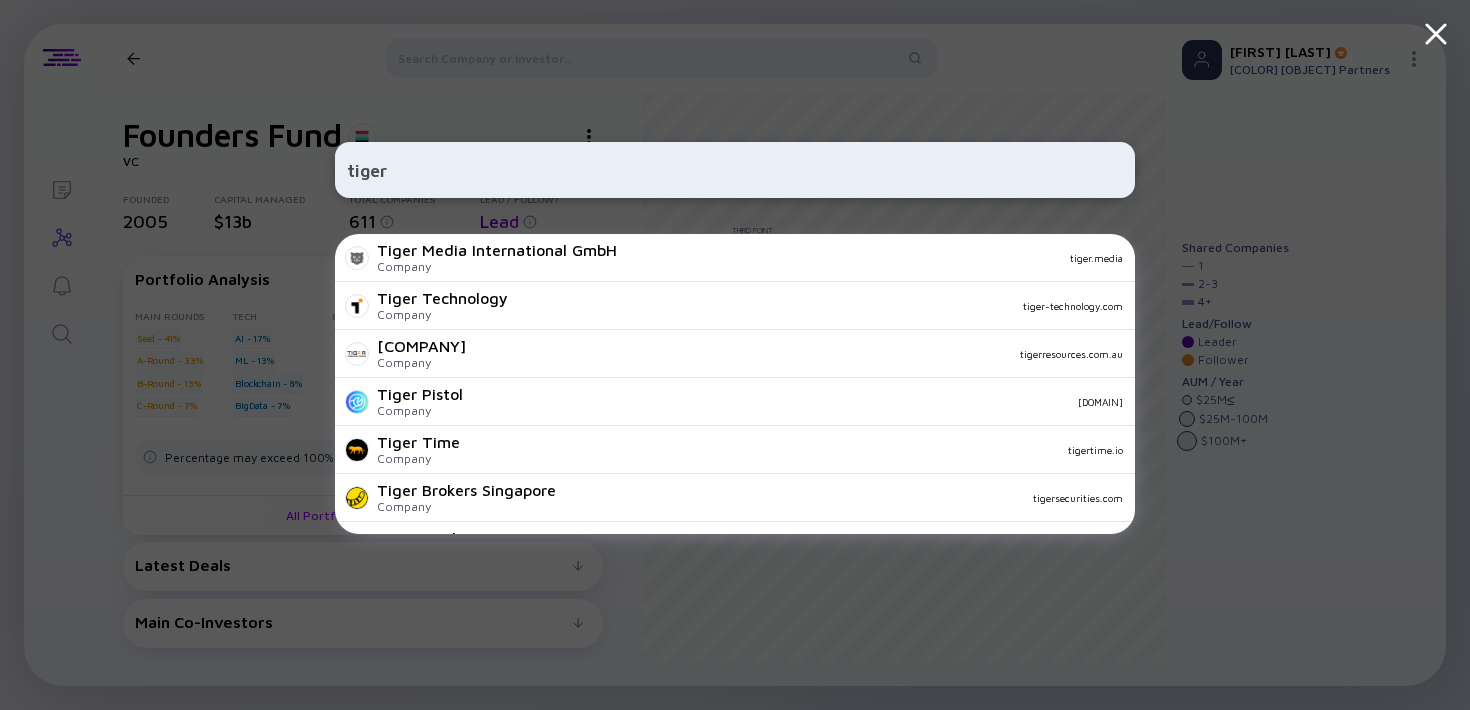 click on "tiger" at bounding box center [735, 170] 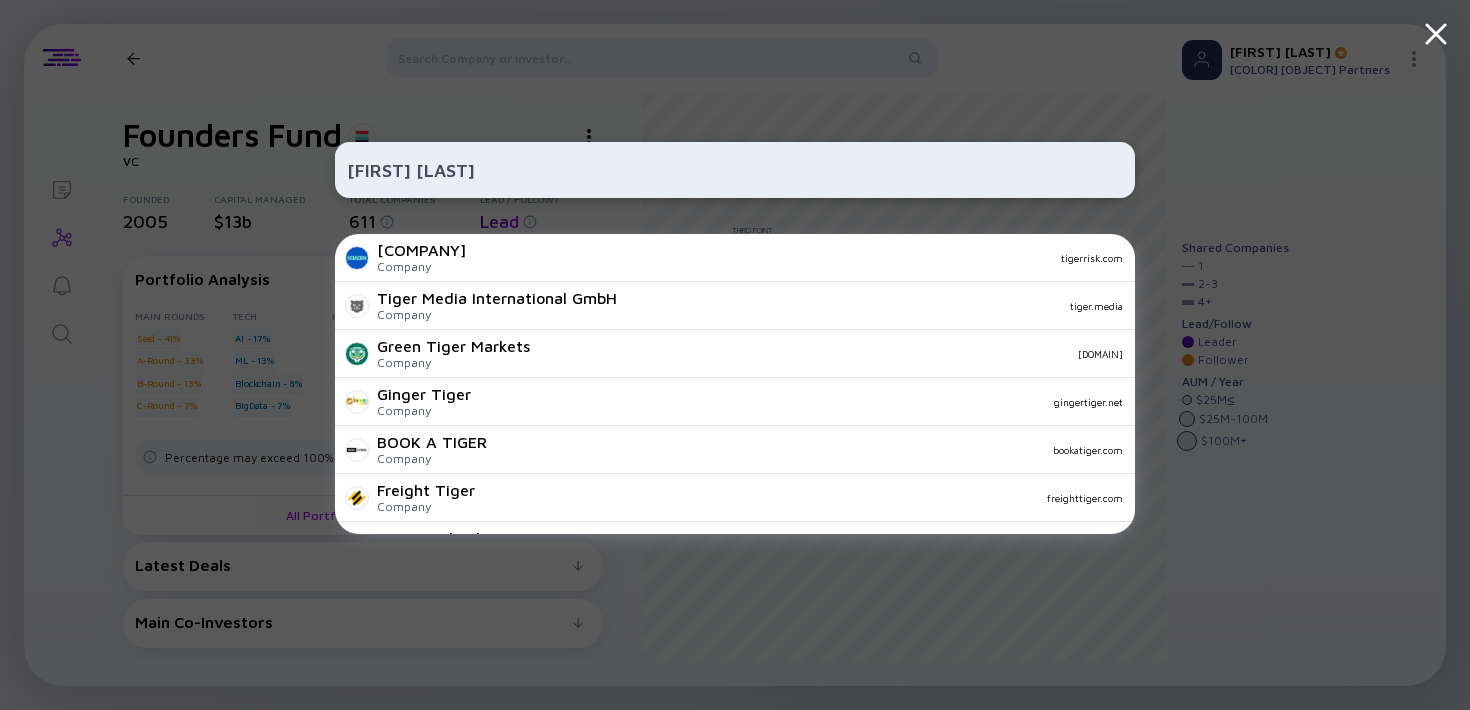 type on "[FIRST] [LAST]" 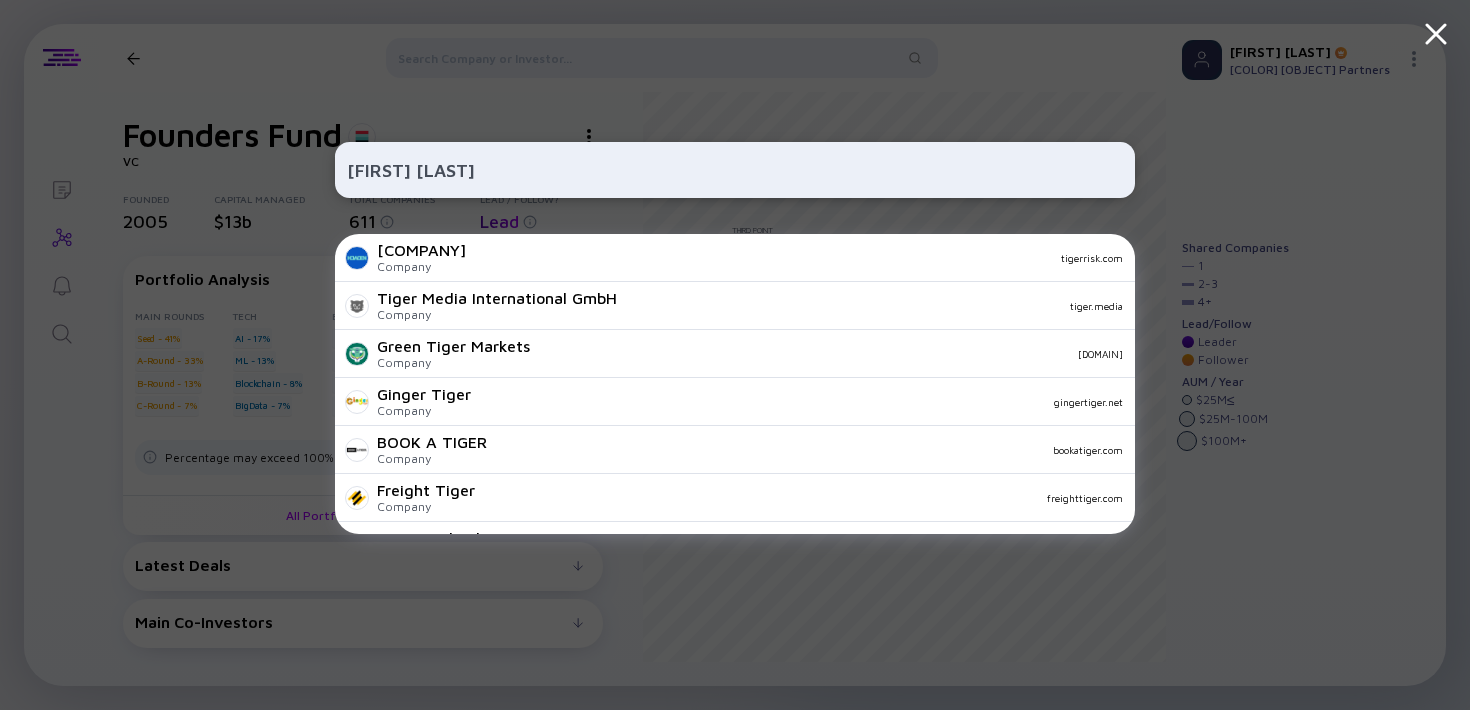 click on "[FIRST] [LAST]" at bounding box center (735, 355) 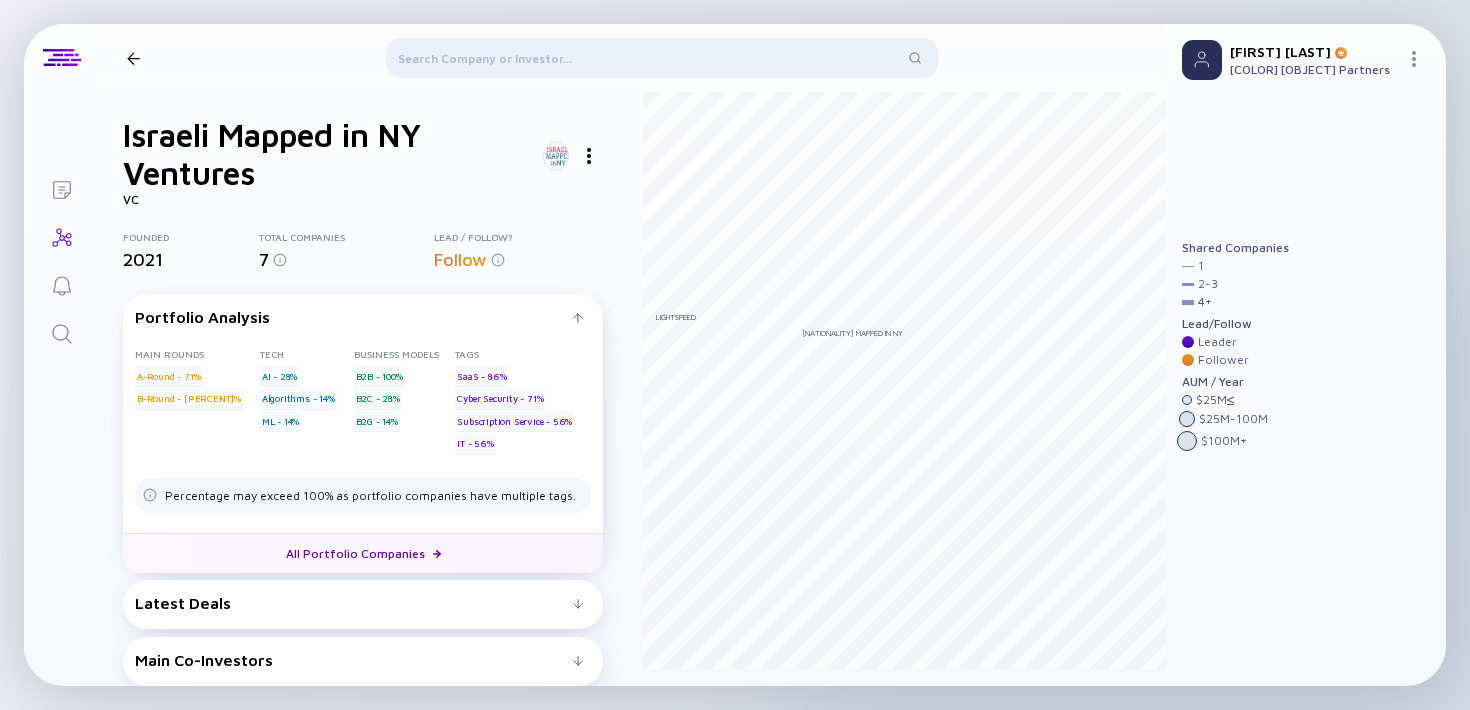 click on "All Portfolio Companies" at bounding box center (363, 553) 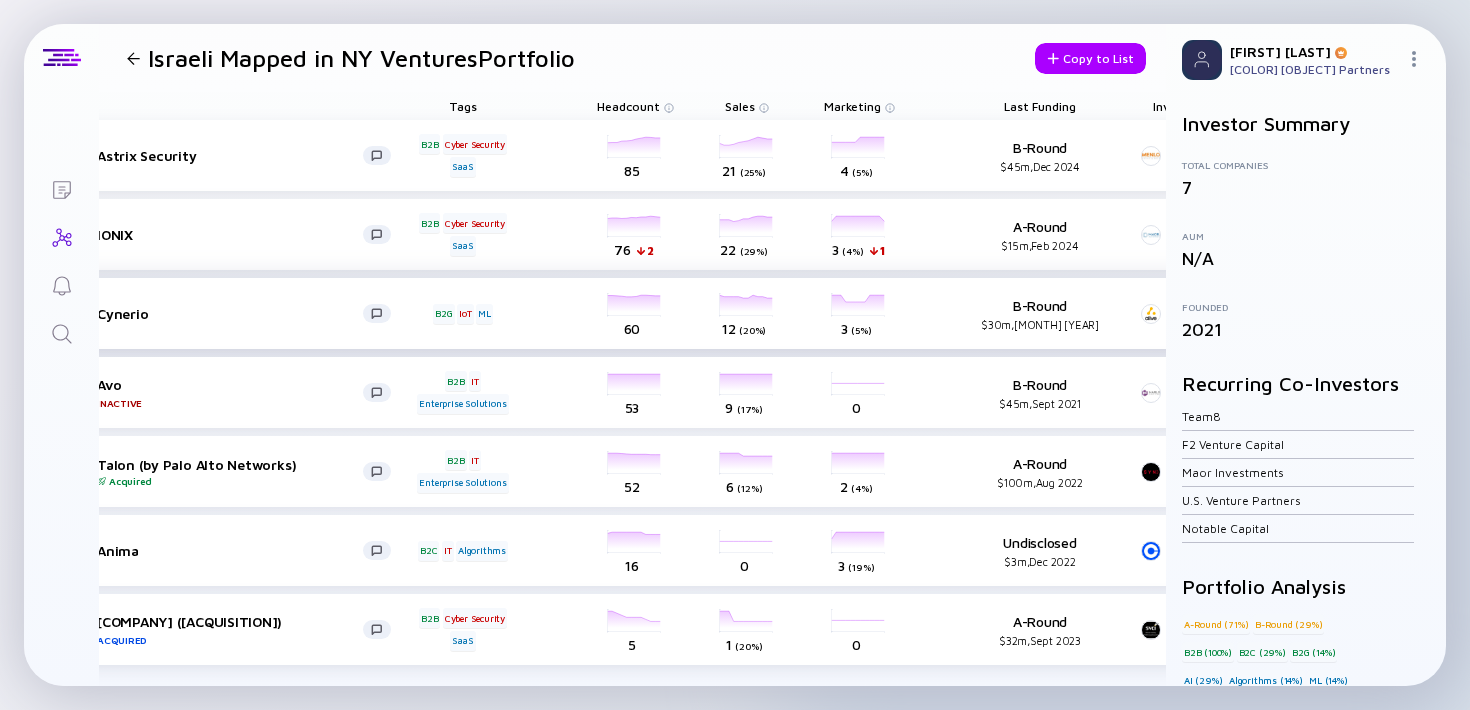 scroll, scrollTop: 0, scrollLeft: 0, axis: both 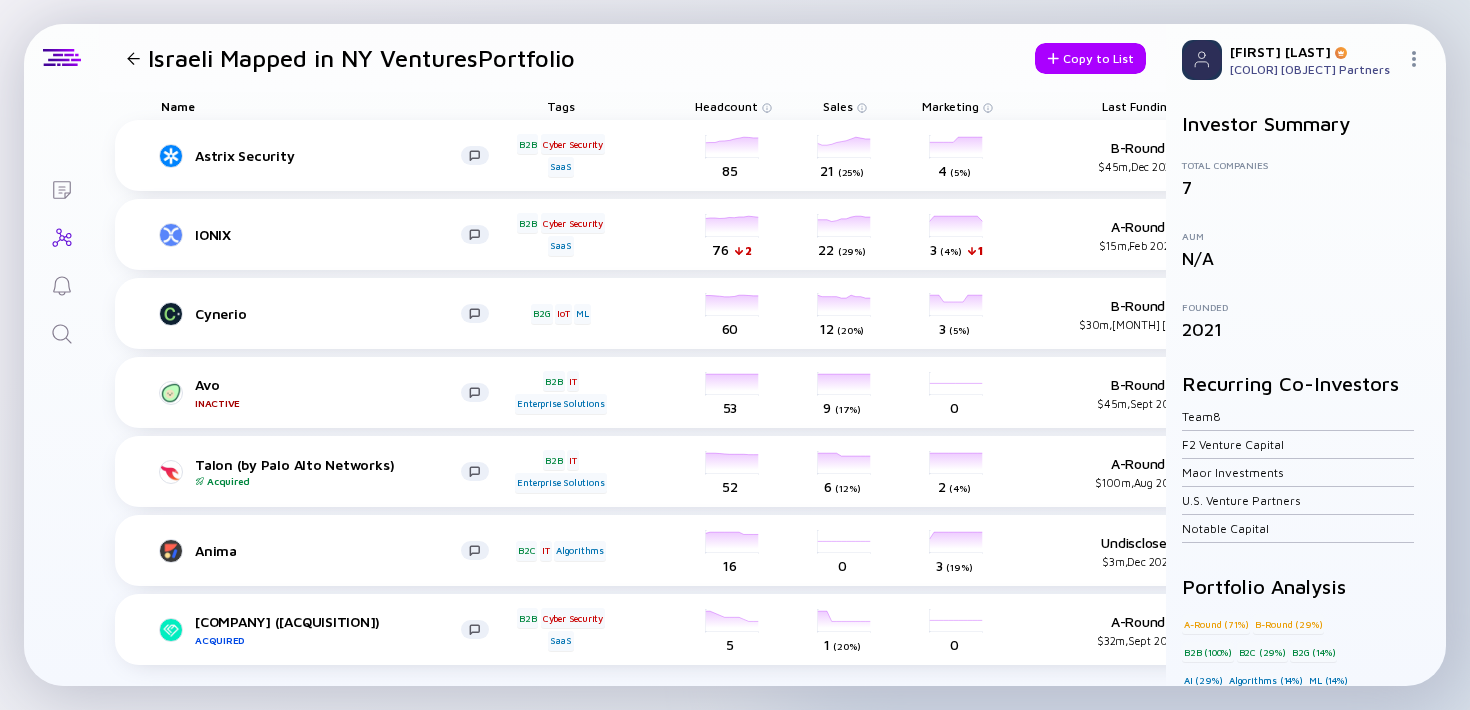 click at bounding box center [133, 58] 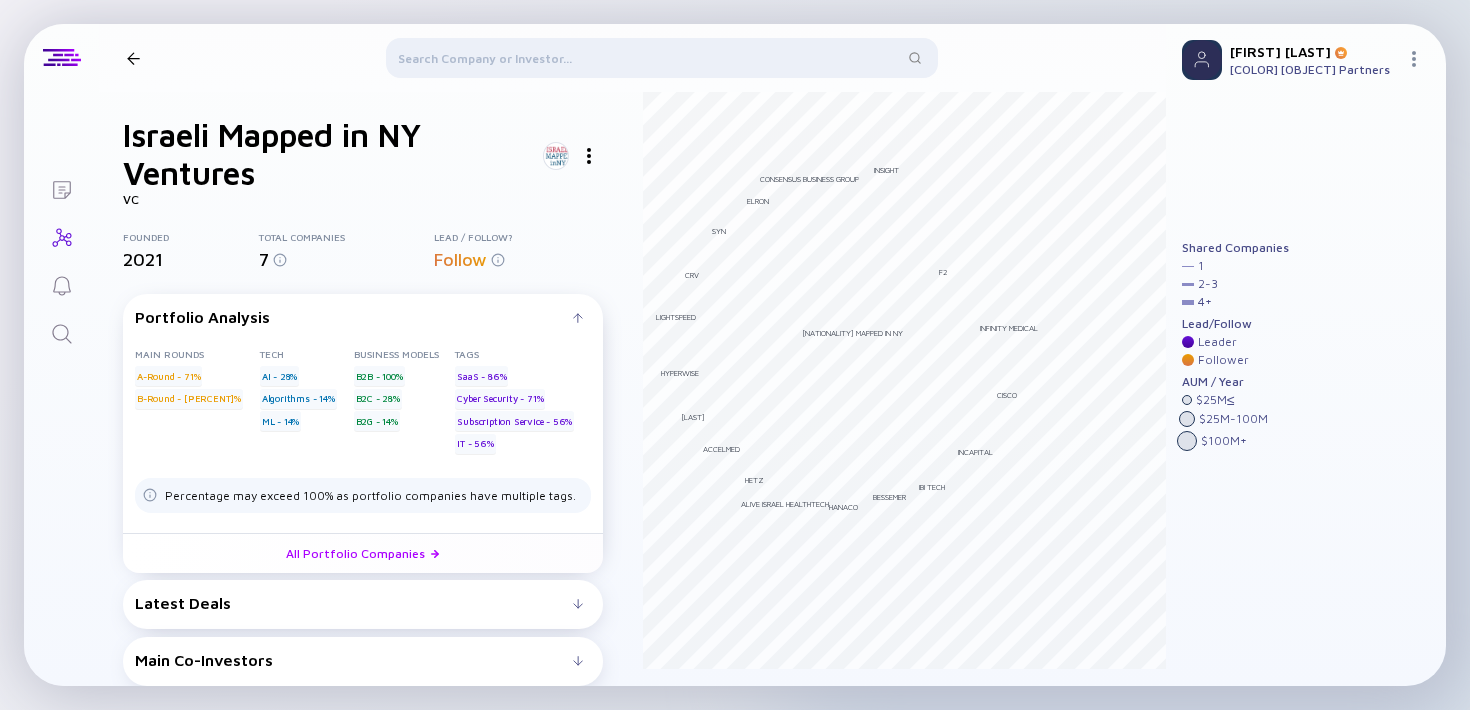 scroll, scrollTop: 7, scrollLeft: 0, axis: vertical 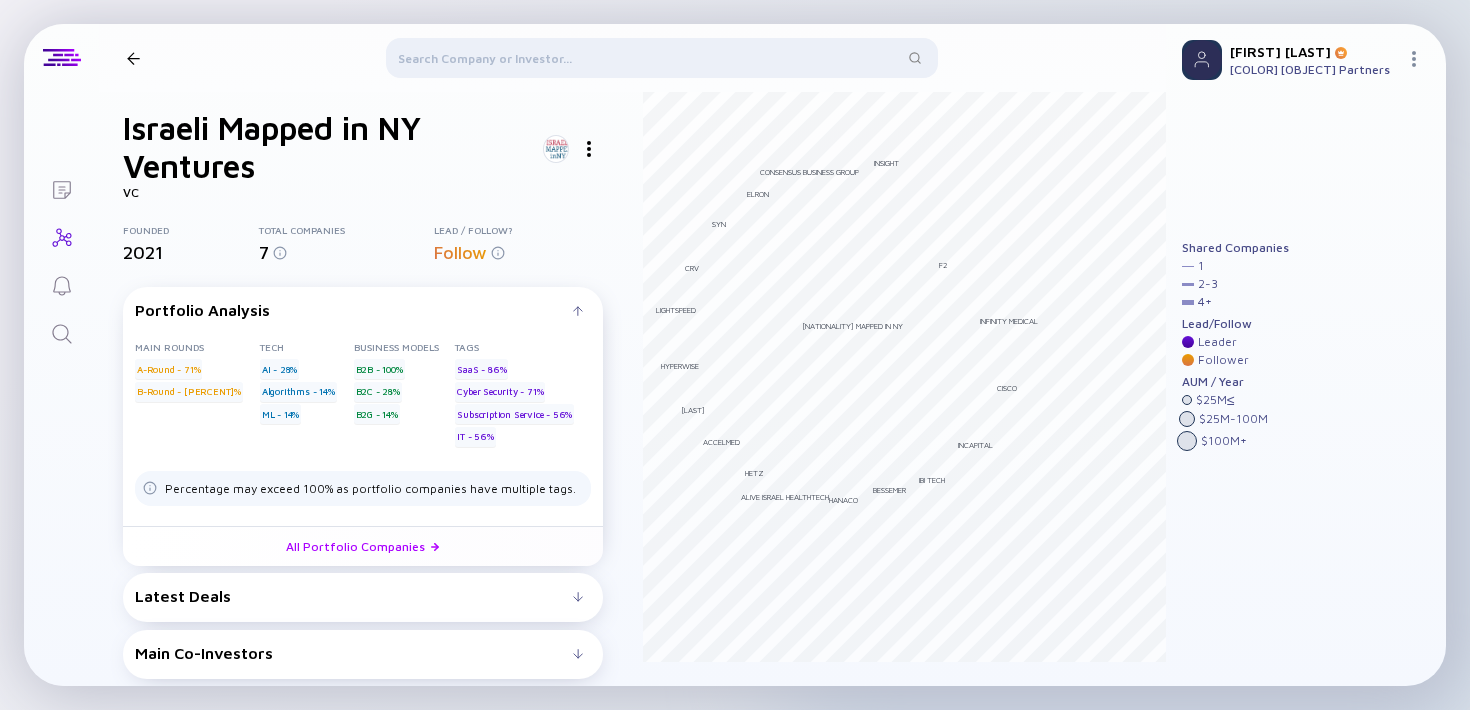 click on "Main Co-Investors" at bounding box center [363, 653] 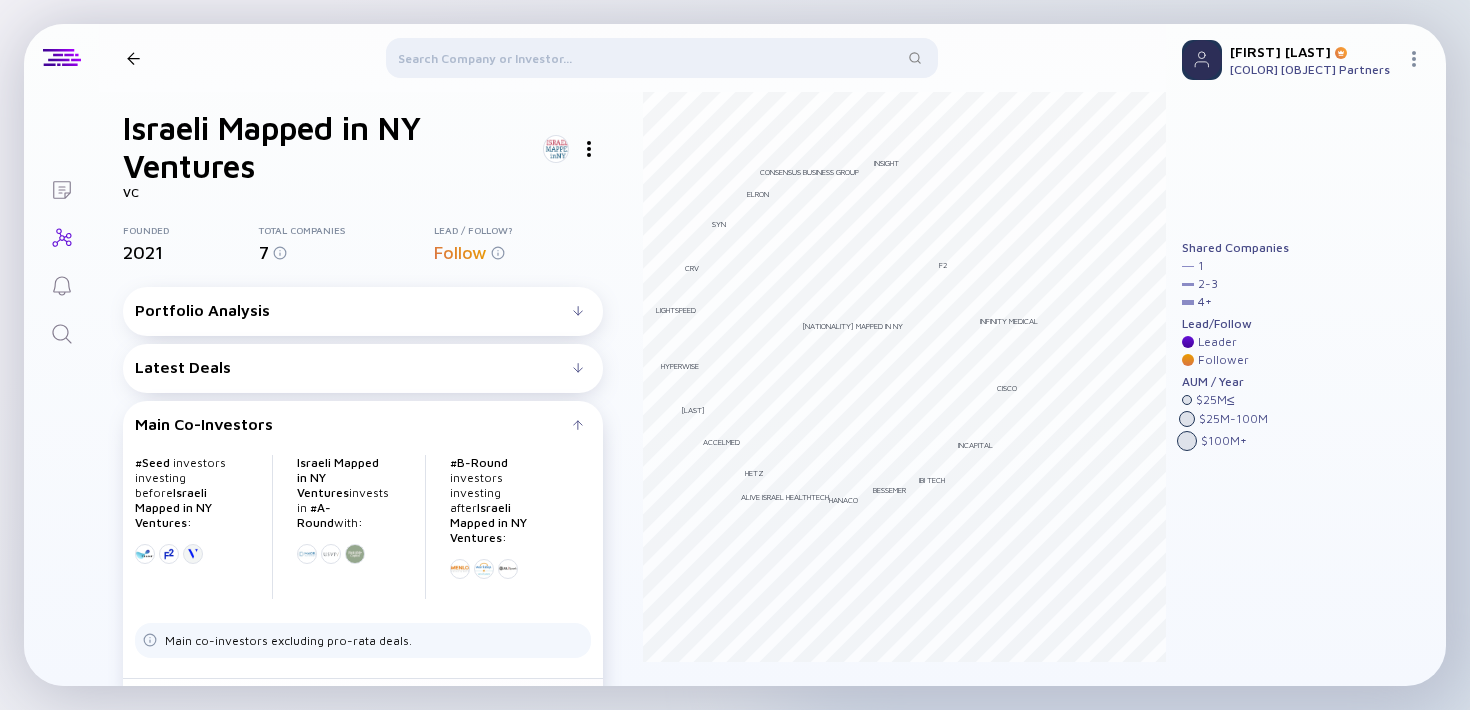 scroll, scrollTop: 26, scrollLeft: 0, axis: vertical 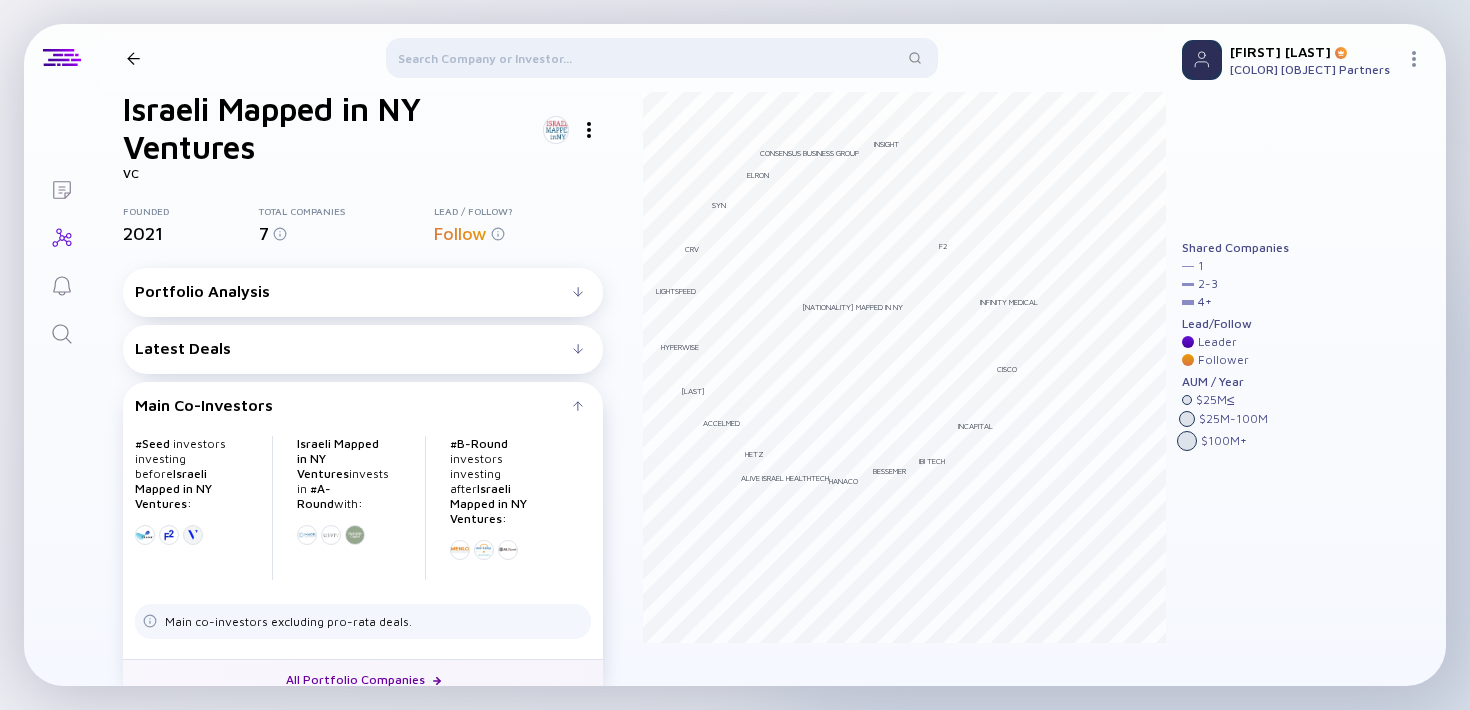 click on "All Portfolio Companies" at bounding box center [363, 679] 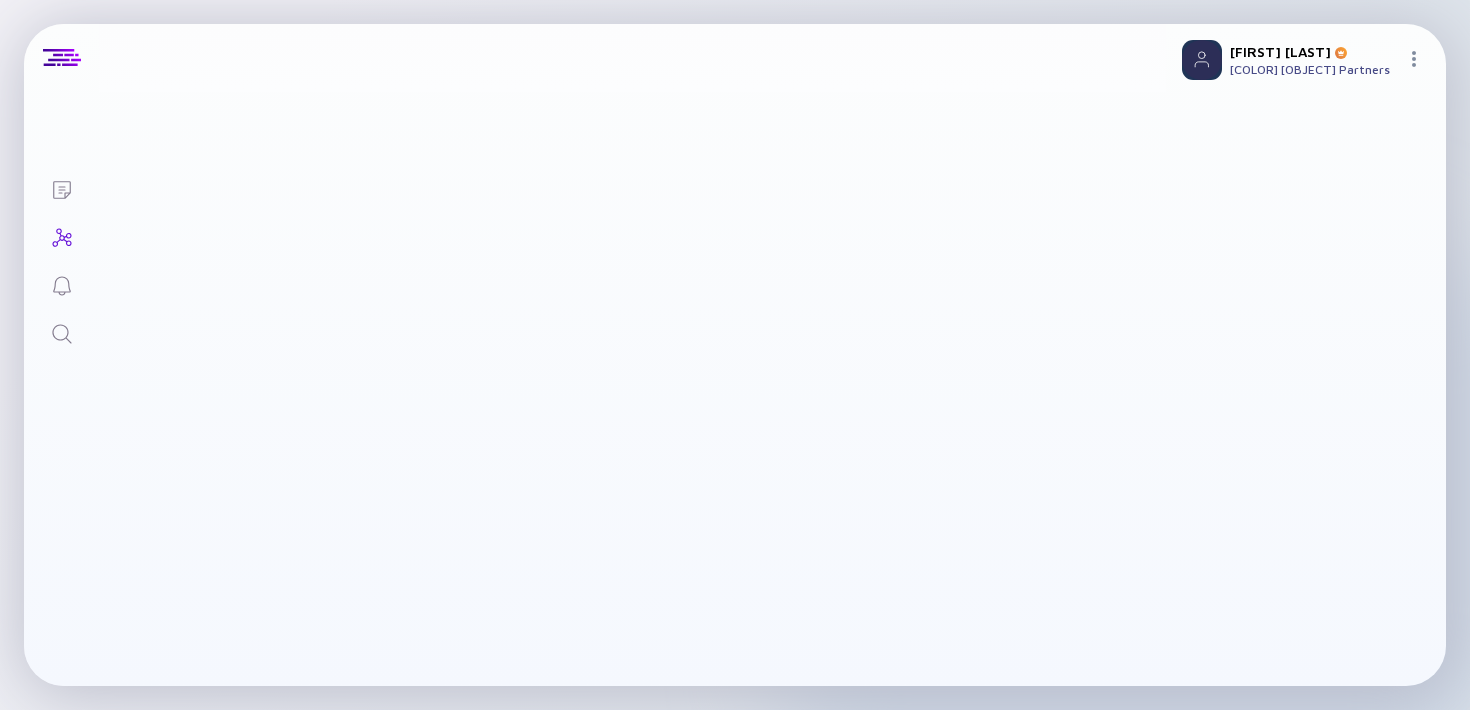 scroll, scrollTop: 0, scrollLeft: 0, axis: both 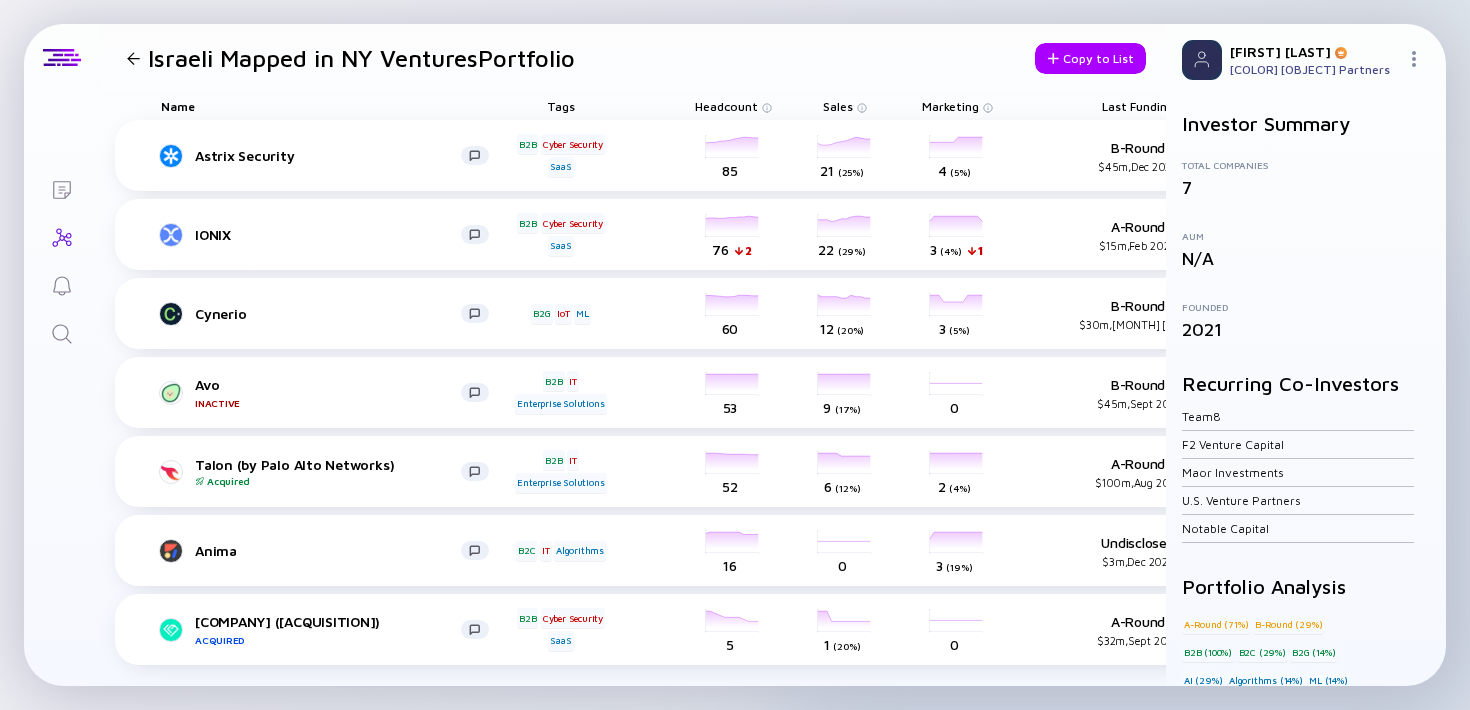 click at bounding box center (133, 58) 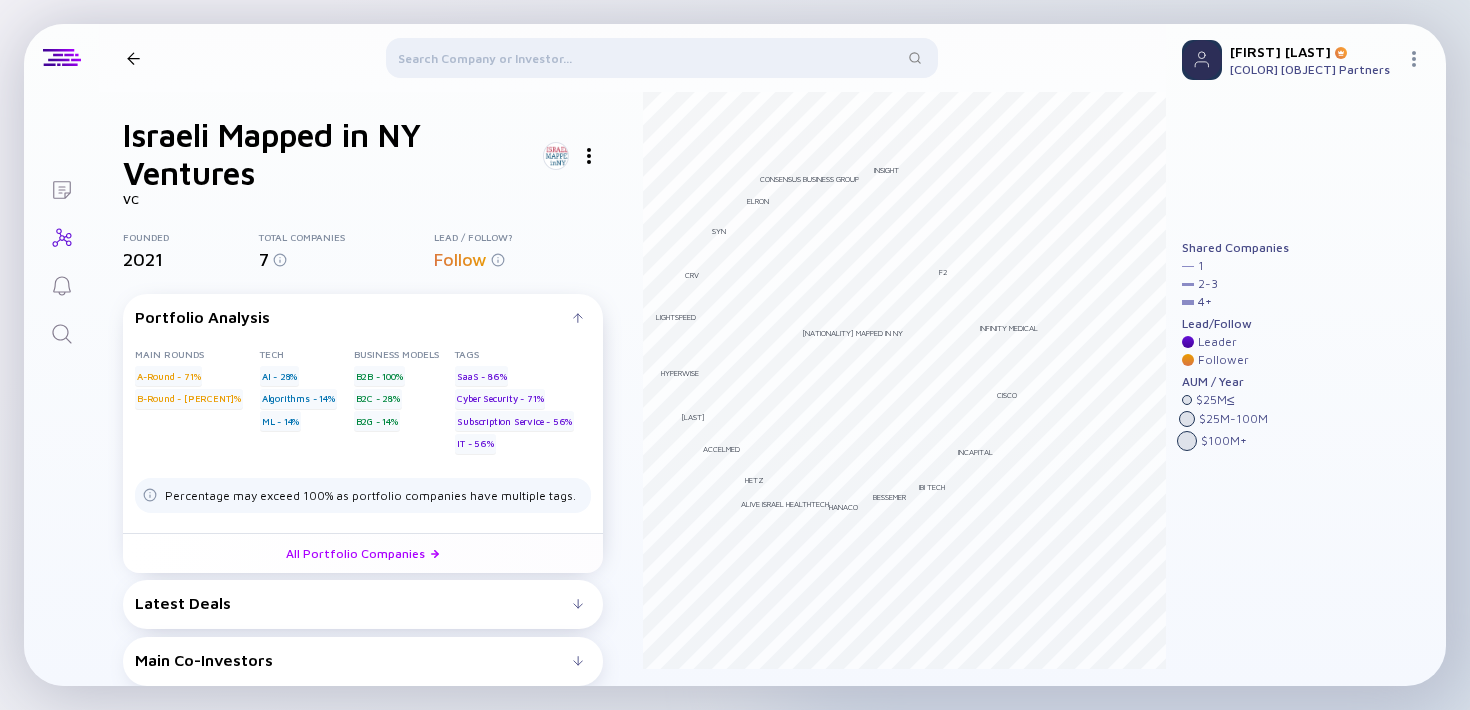 click at bounding box center [589, 156] 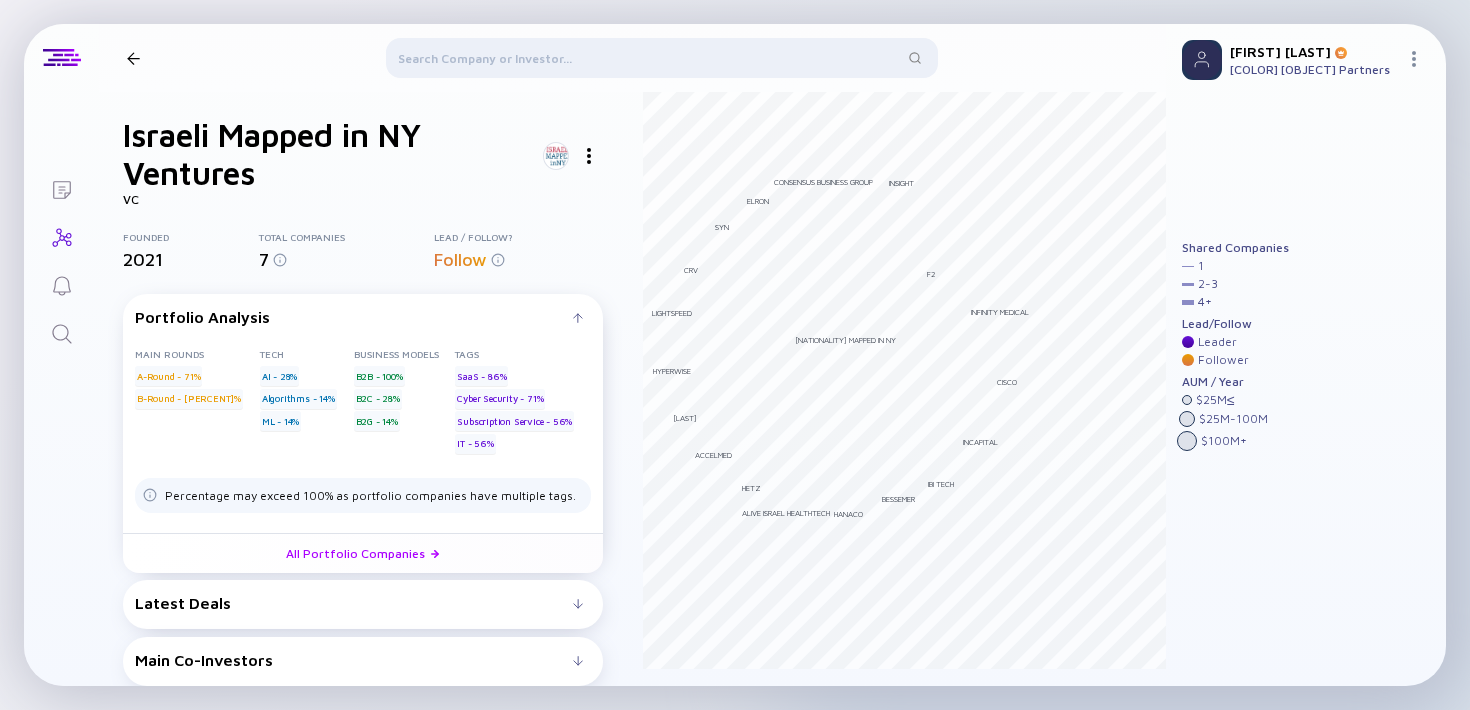 scroll, scrollTop: 7, scrollLeft: 0, axis: vertical 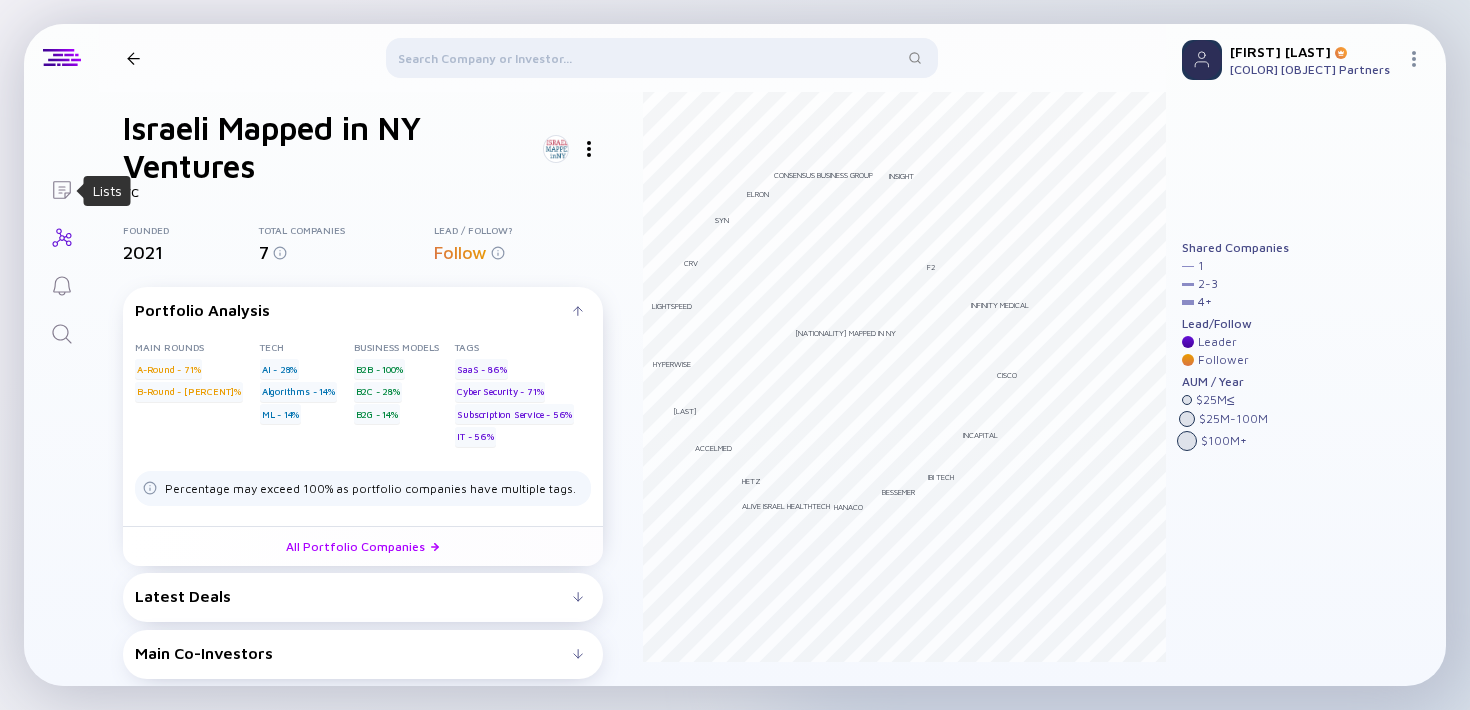 click 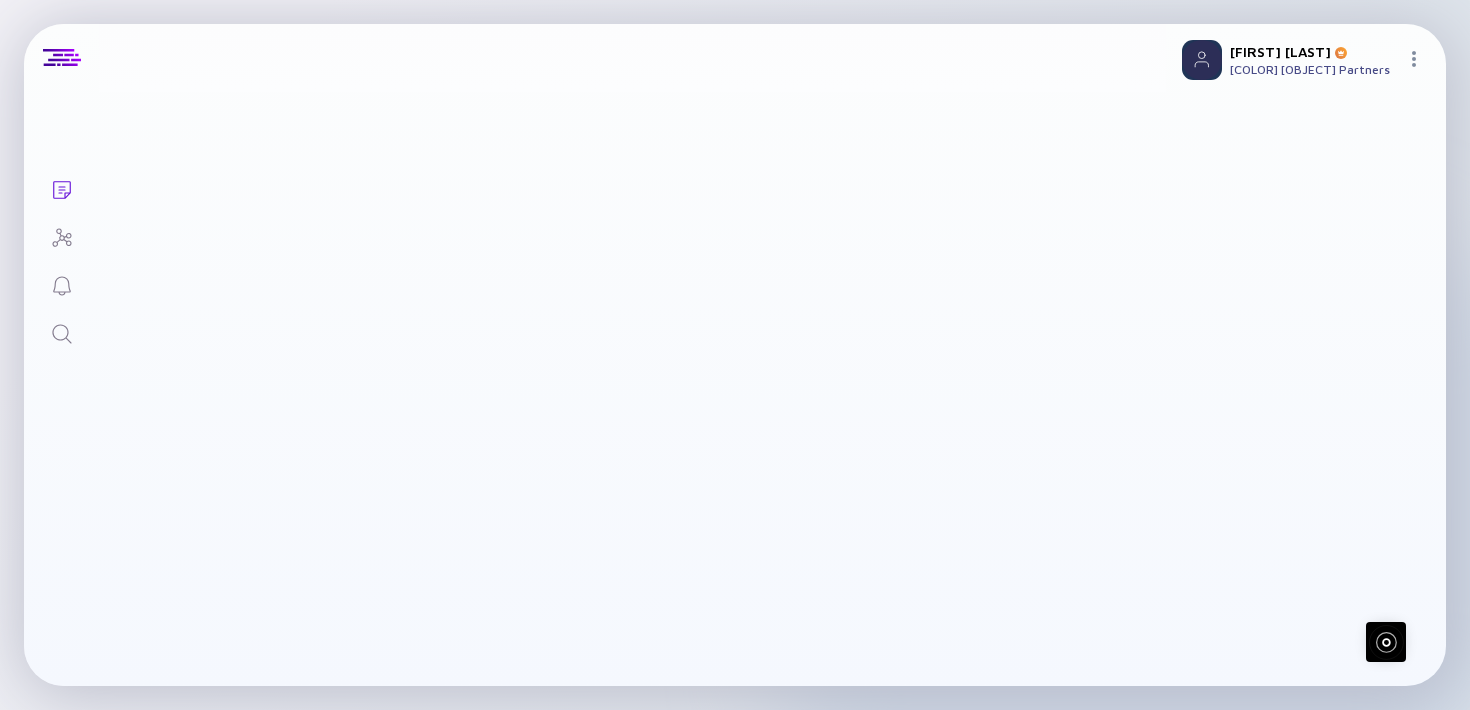scroll, scrollTop: 6, scrollLeft: 0, axis: vertical 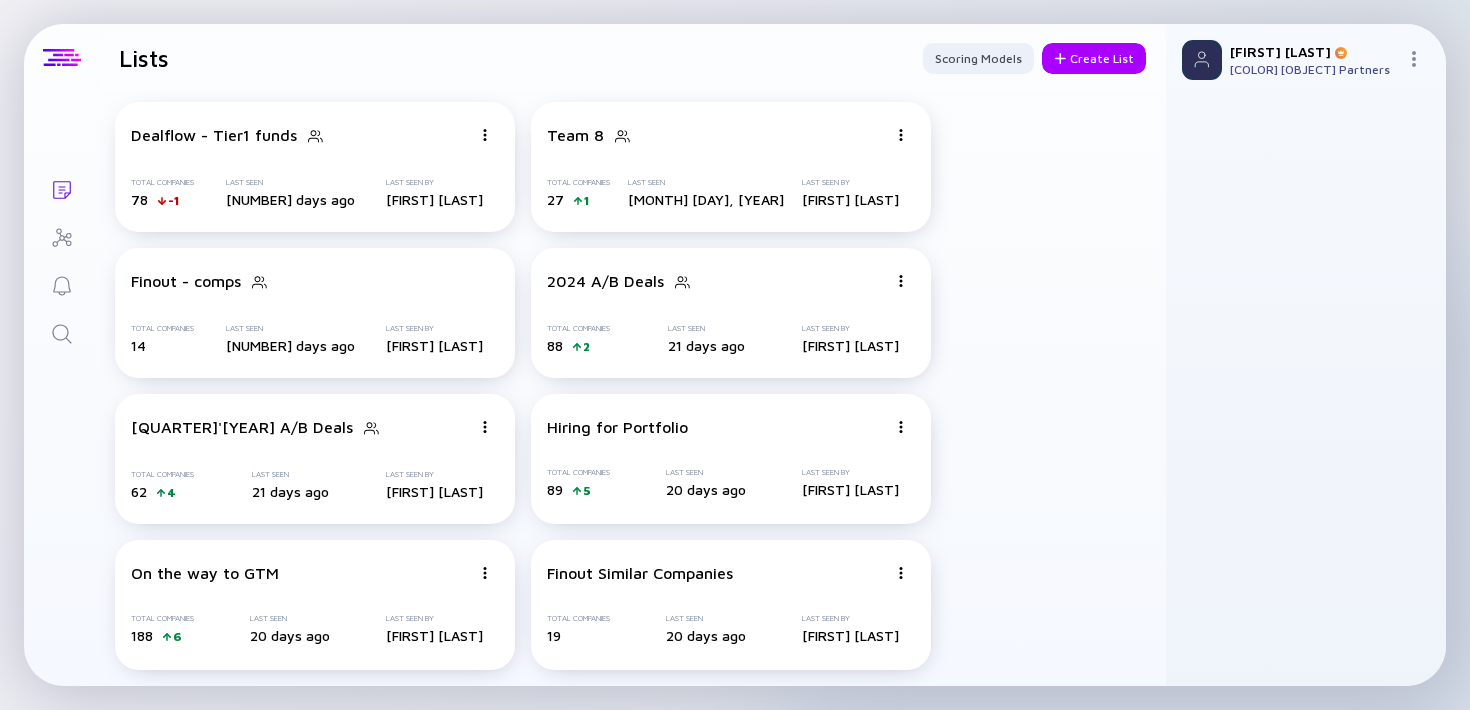 click at bounding box center [62, 58] 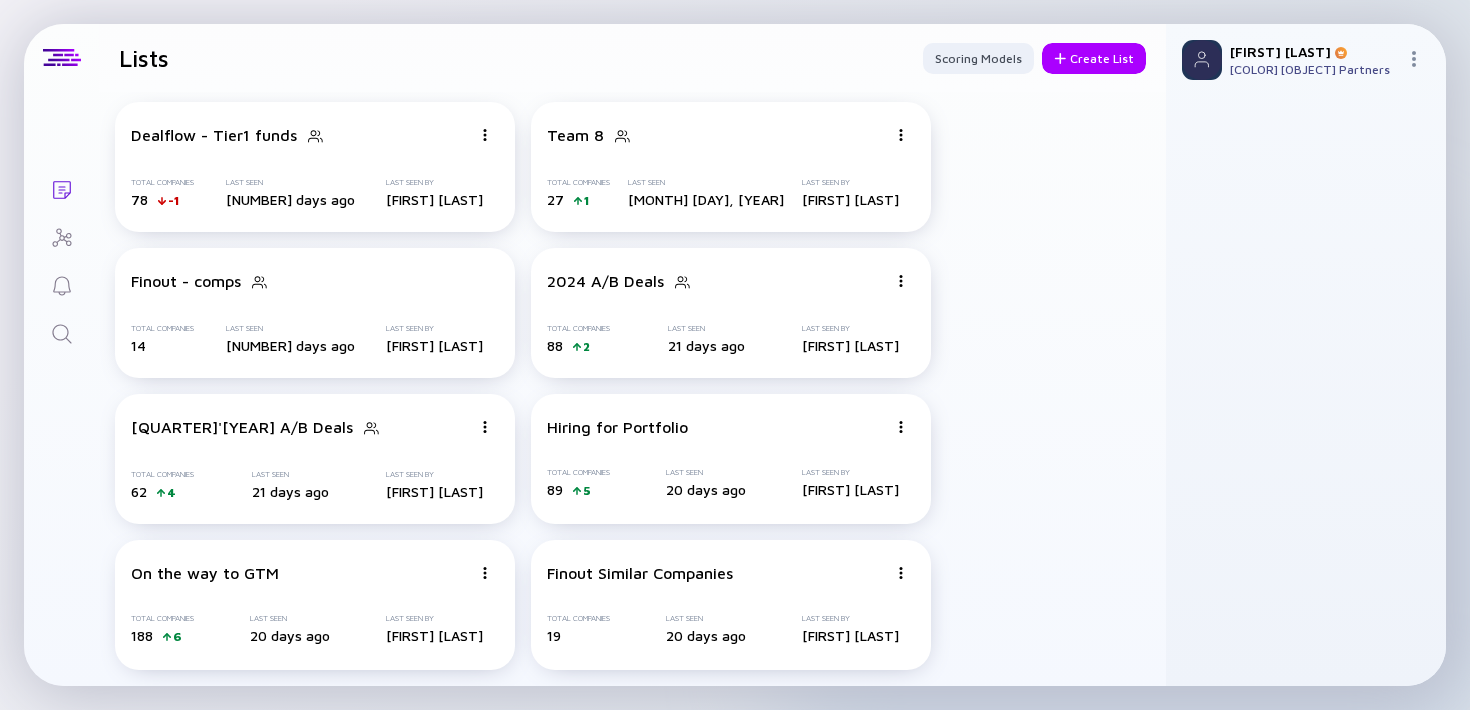 click 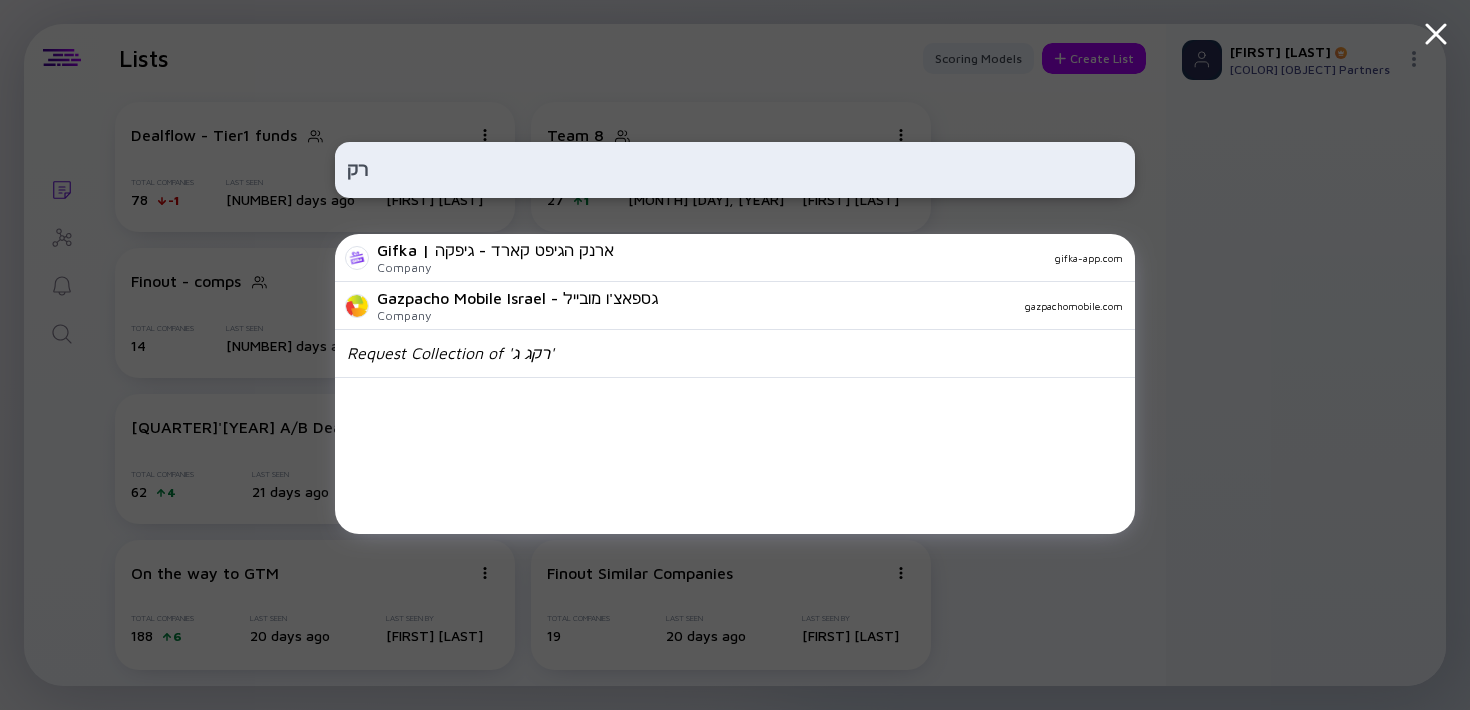type on "ר" 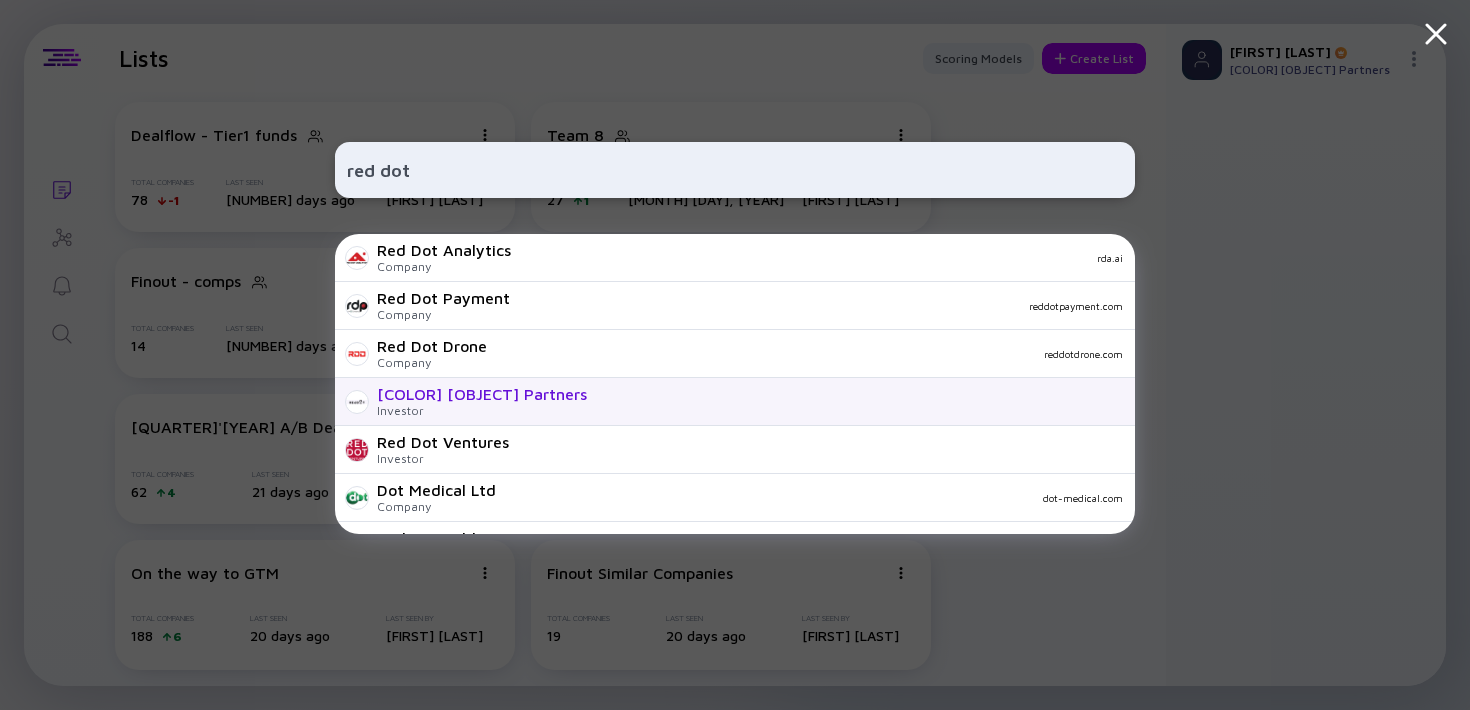 type on "red dot" 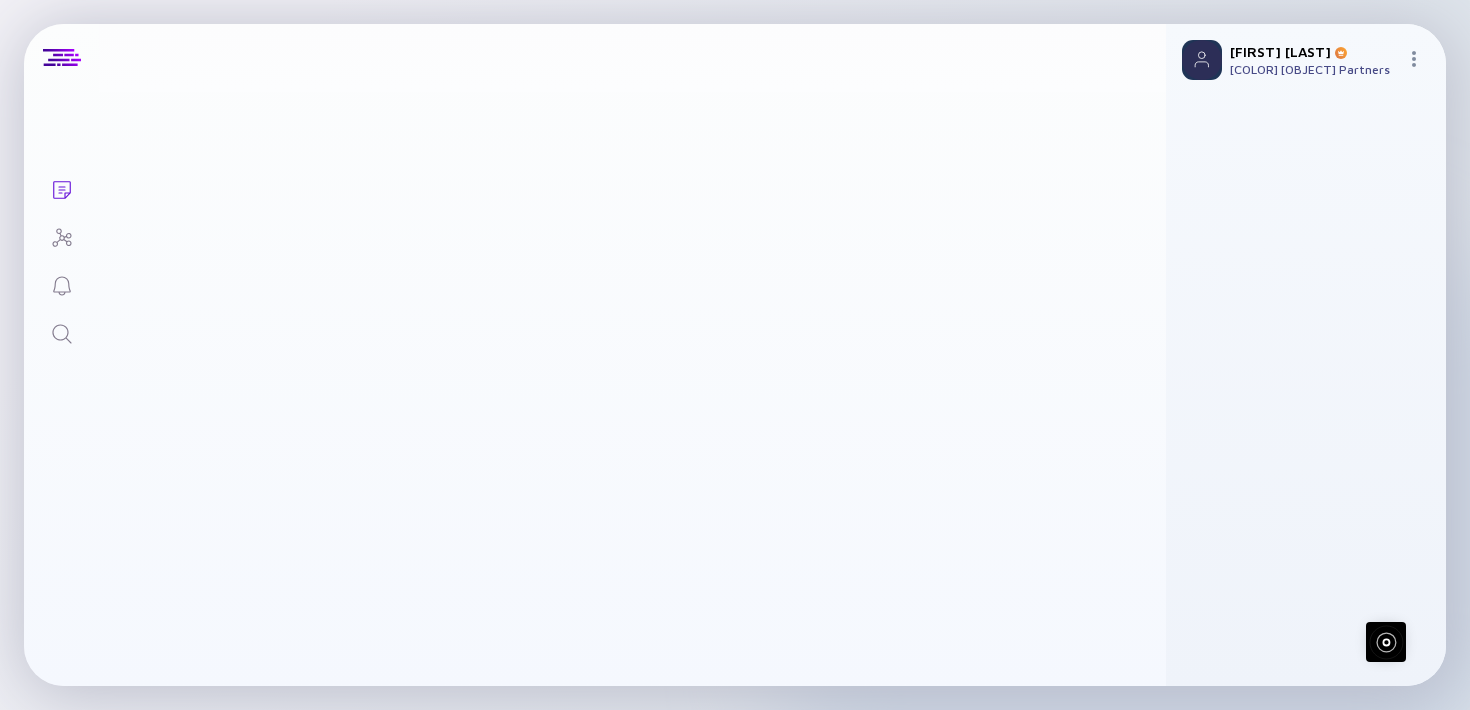 scroll, scrollTop: 0, scrollLeft: 0, axis: both 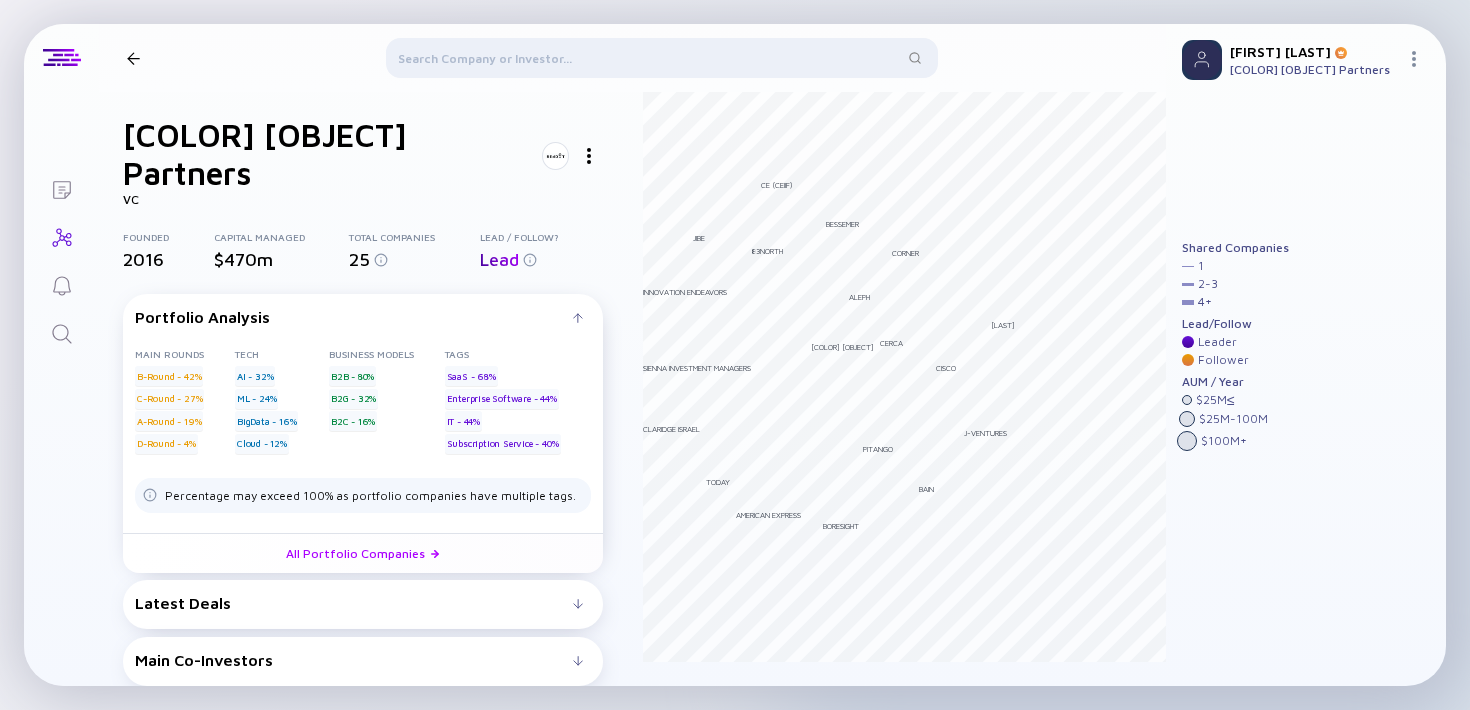 click at bounding box center [578, 604] 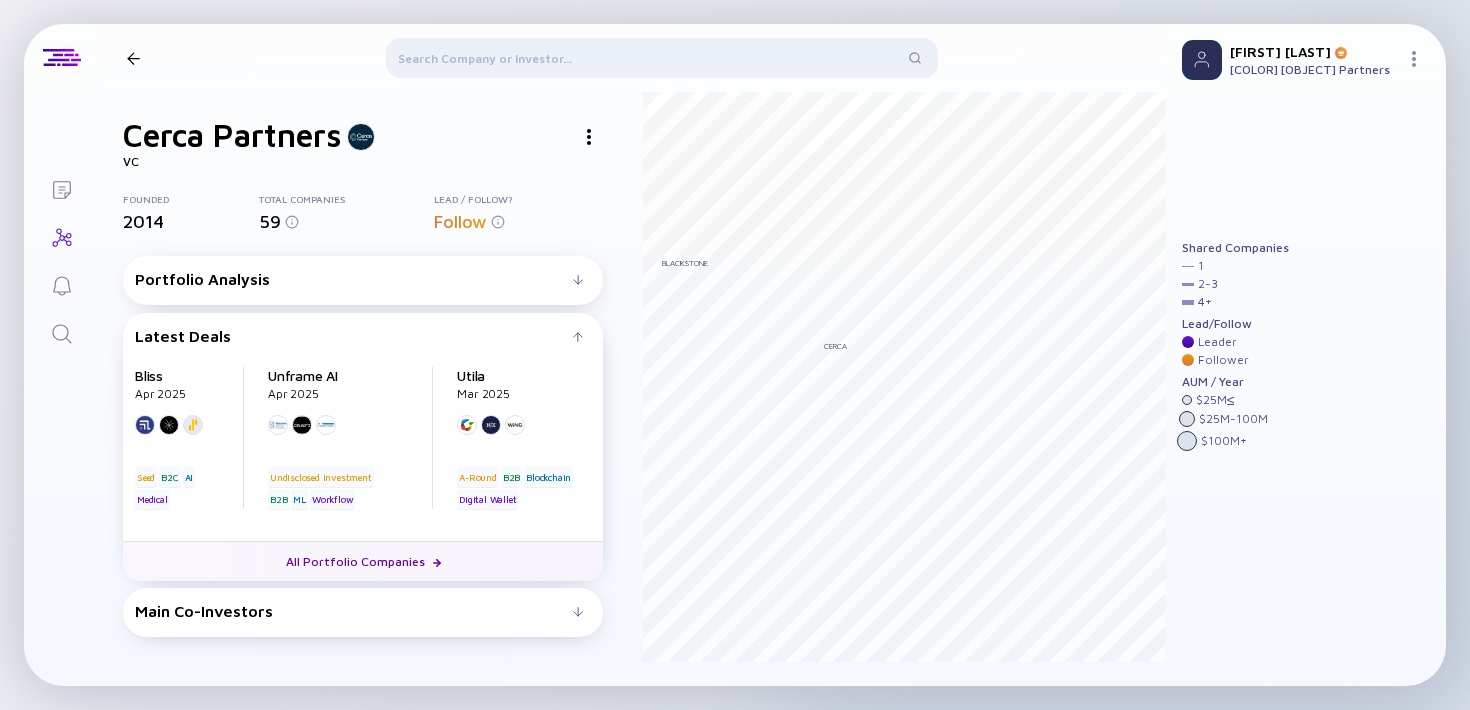 click on "All Portfolio Companies" at bounding box center [363, 561] 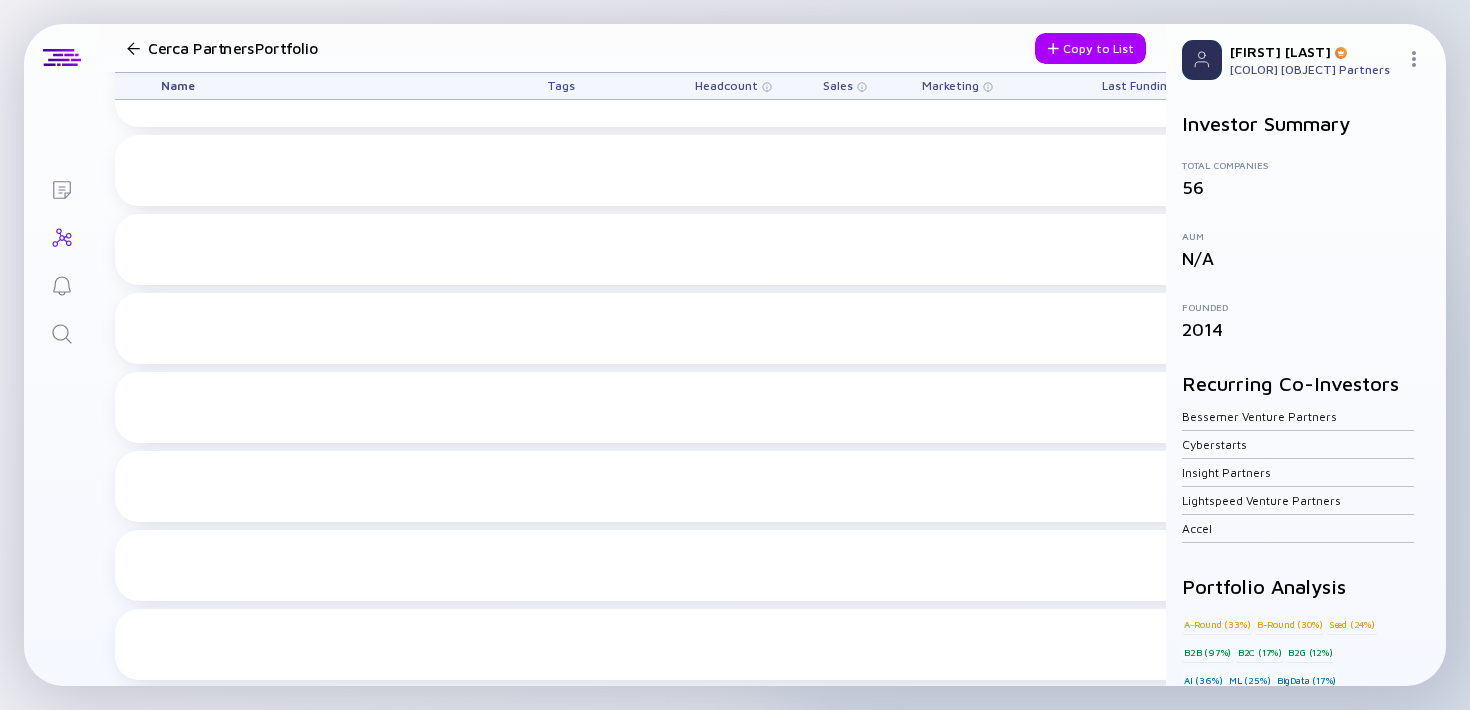 scroll, scrollTop: 0, scrollLeft: 0, axis: both 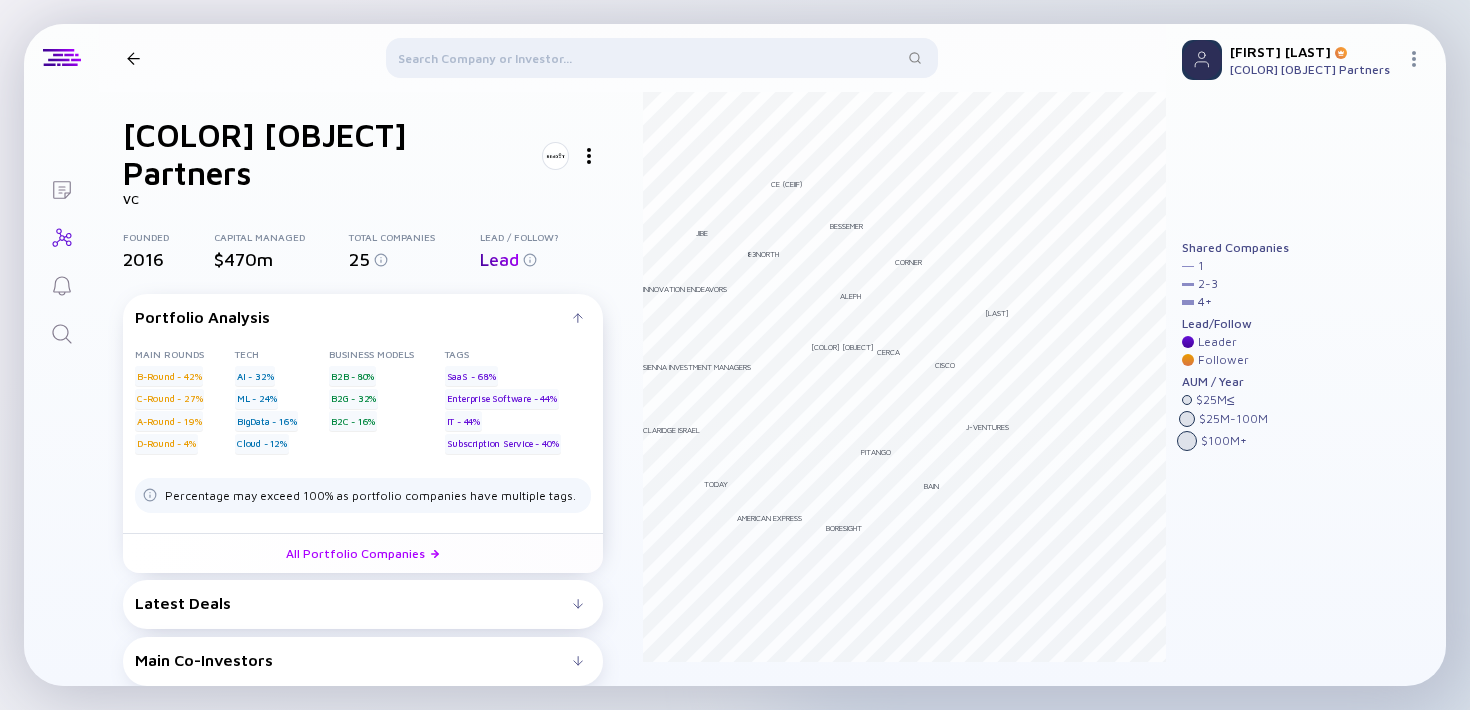click on "Portfolio Analysis" at bounding box center [363, 317] 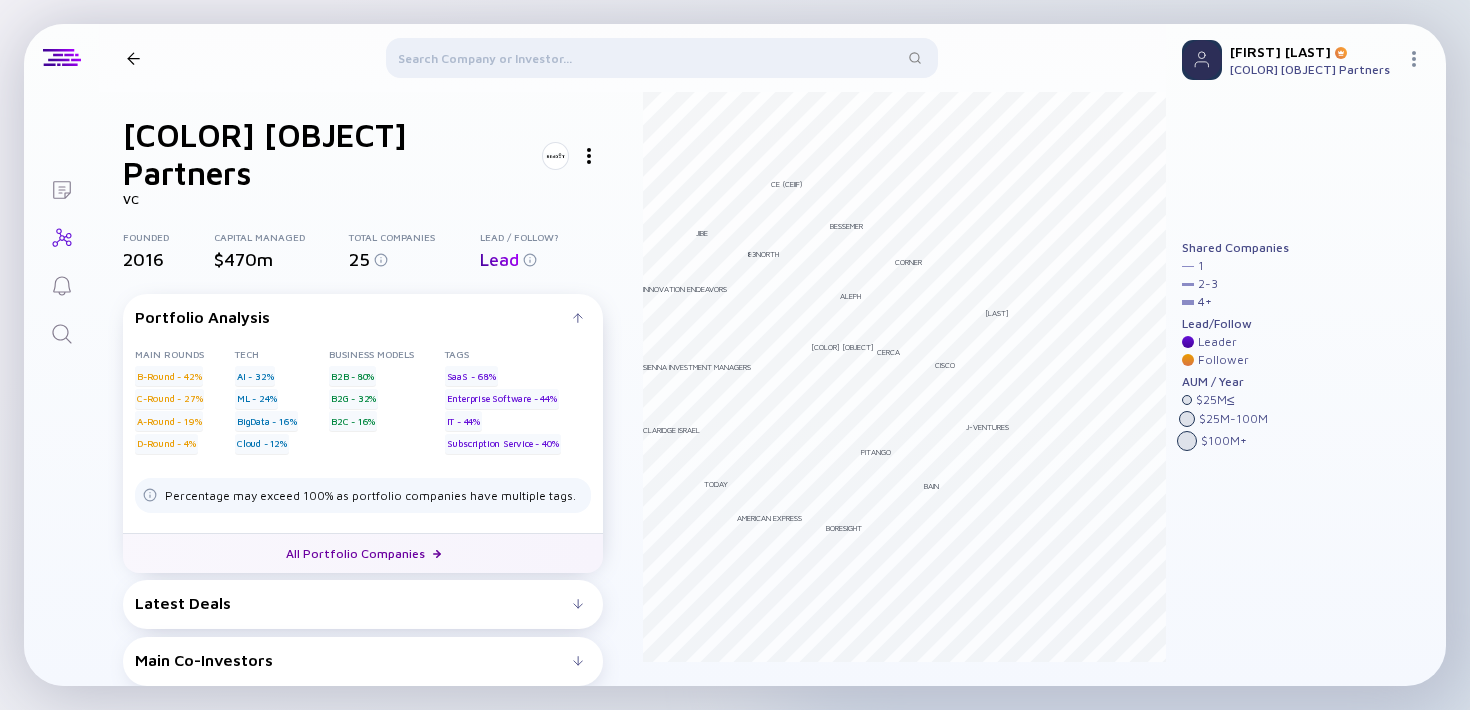 click on "All Portfolio Companies" at bounding box center [363, 553] 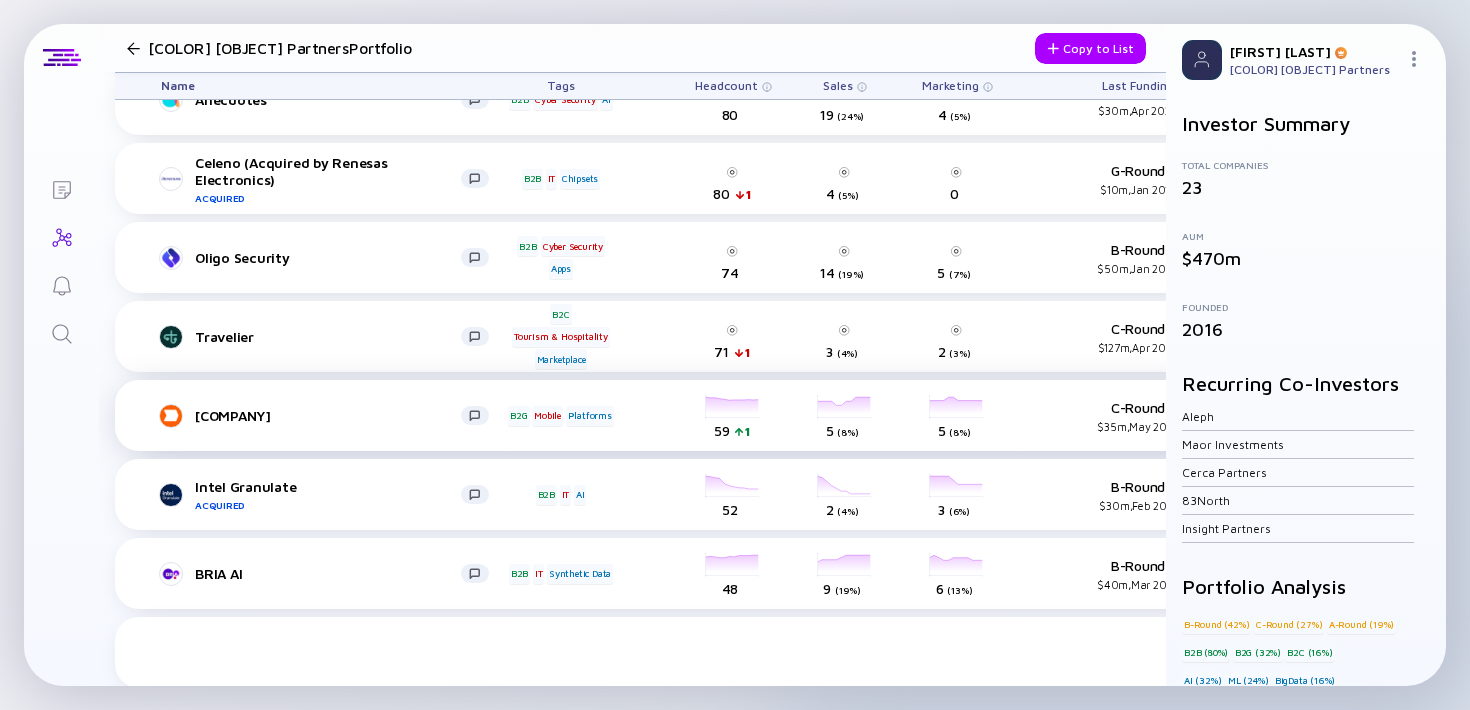 scroll, scrollTop: 0, scrollLeft: 0, axis: both 